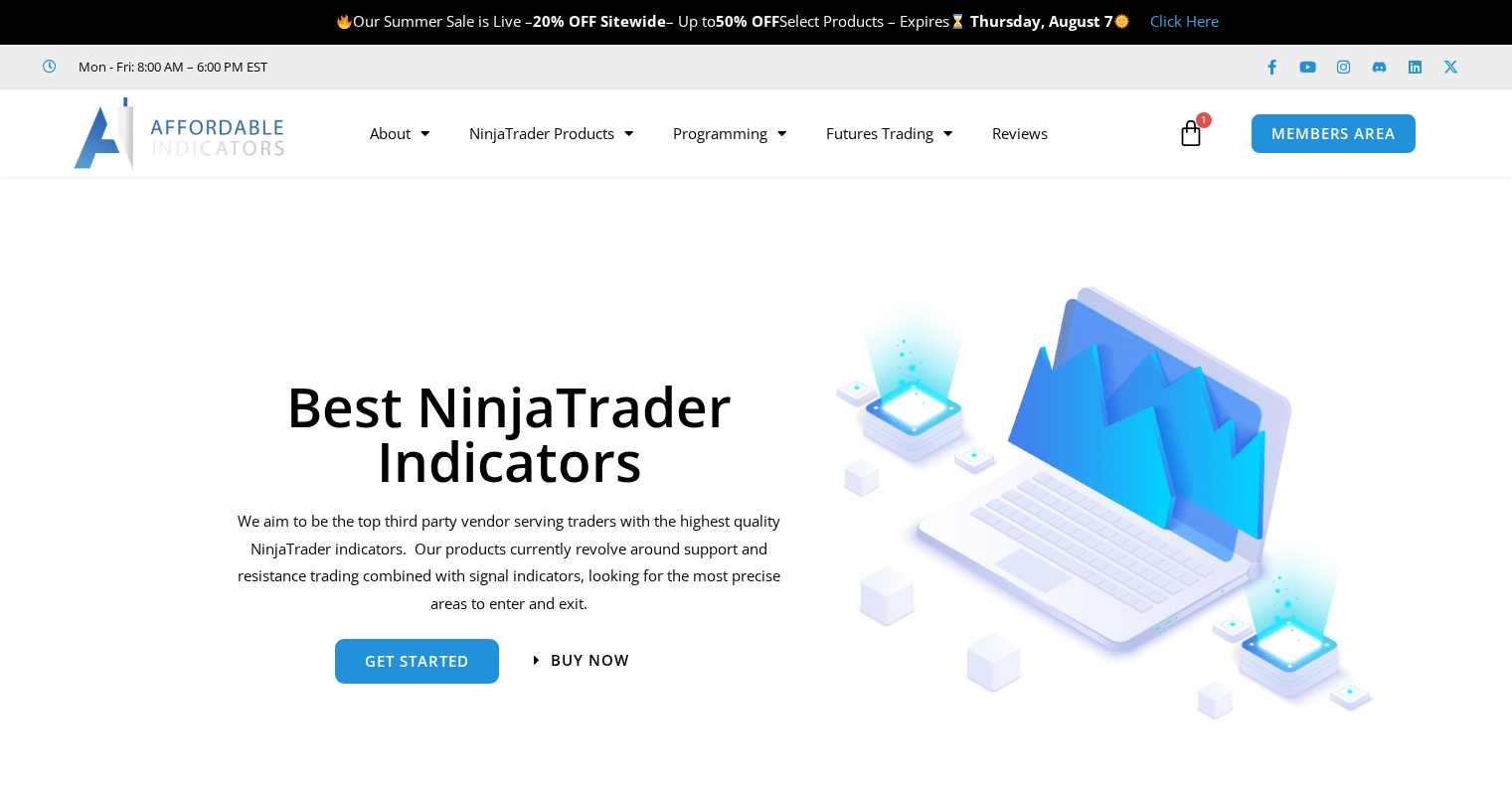 scroll, scrollTop: 0, scrollLeft: 0, axis: both 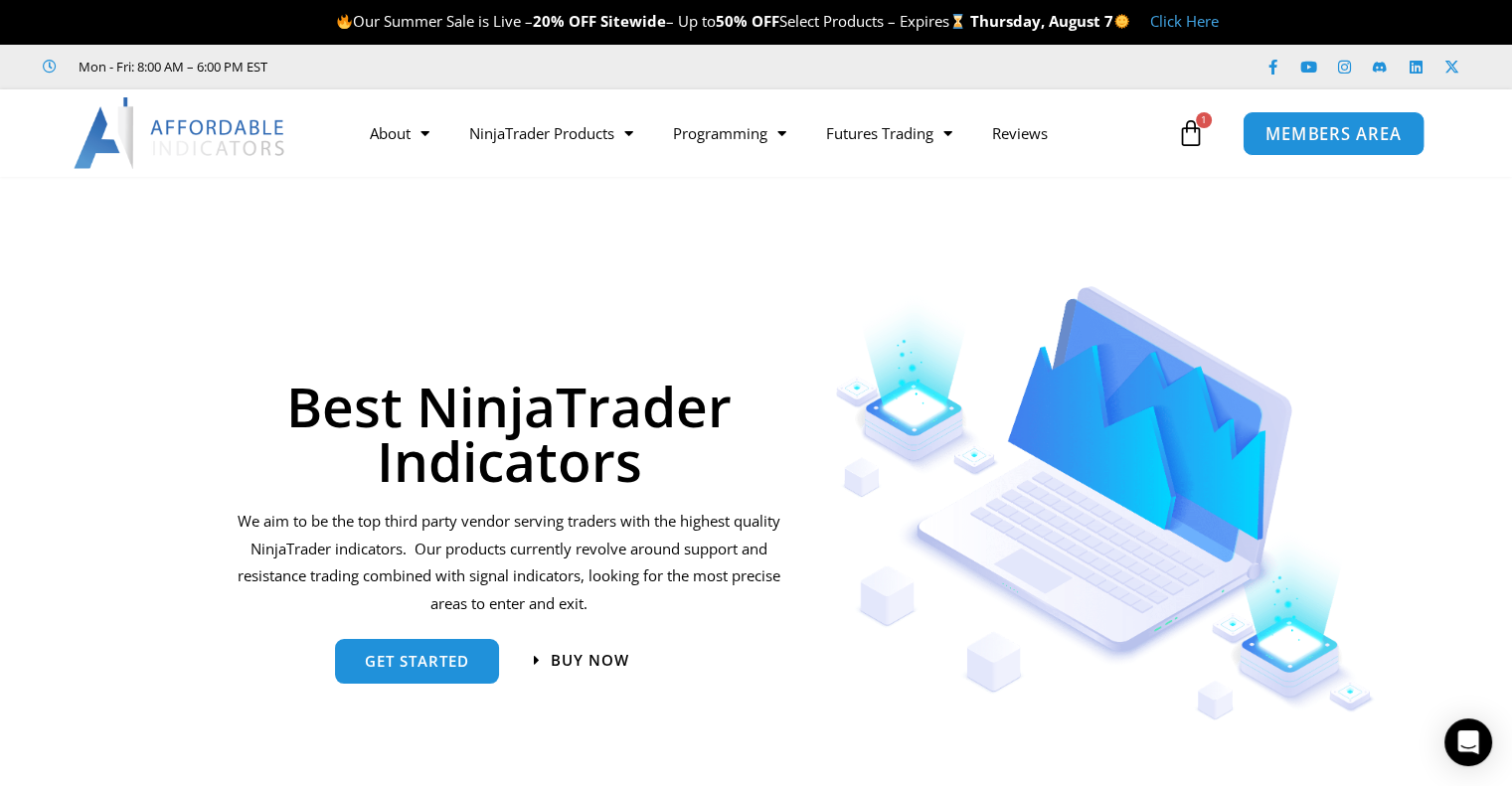 click on "MEMBERS AREA" at bounding box center (1333, 133) 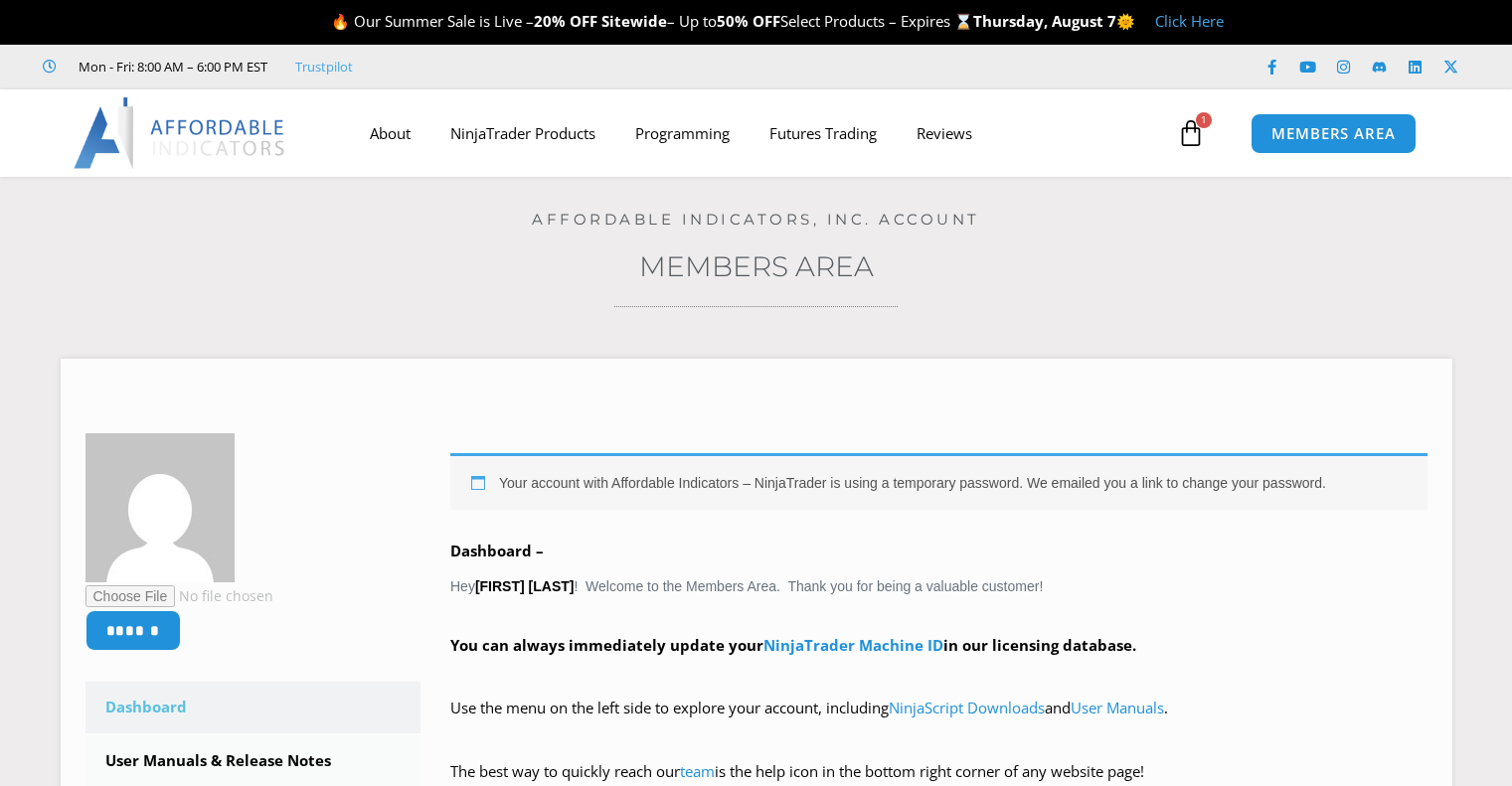 scroll, scrollTop: 0, scrollLeft: 0, axis: both 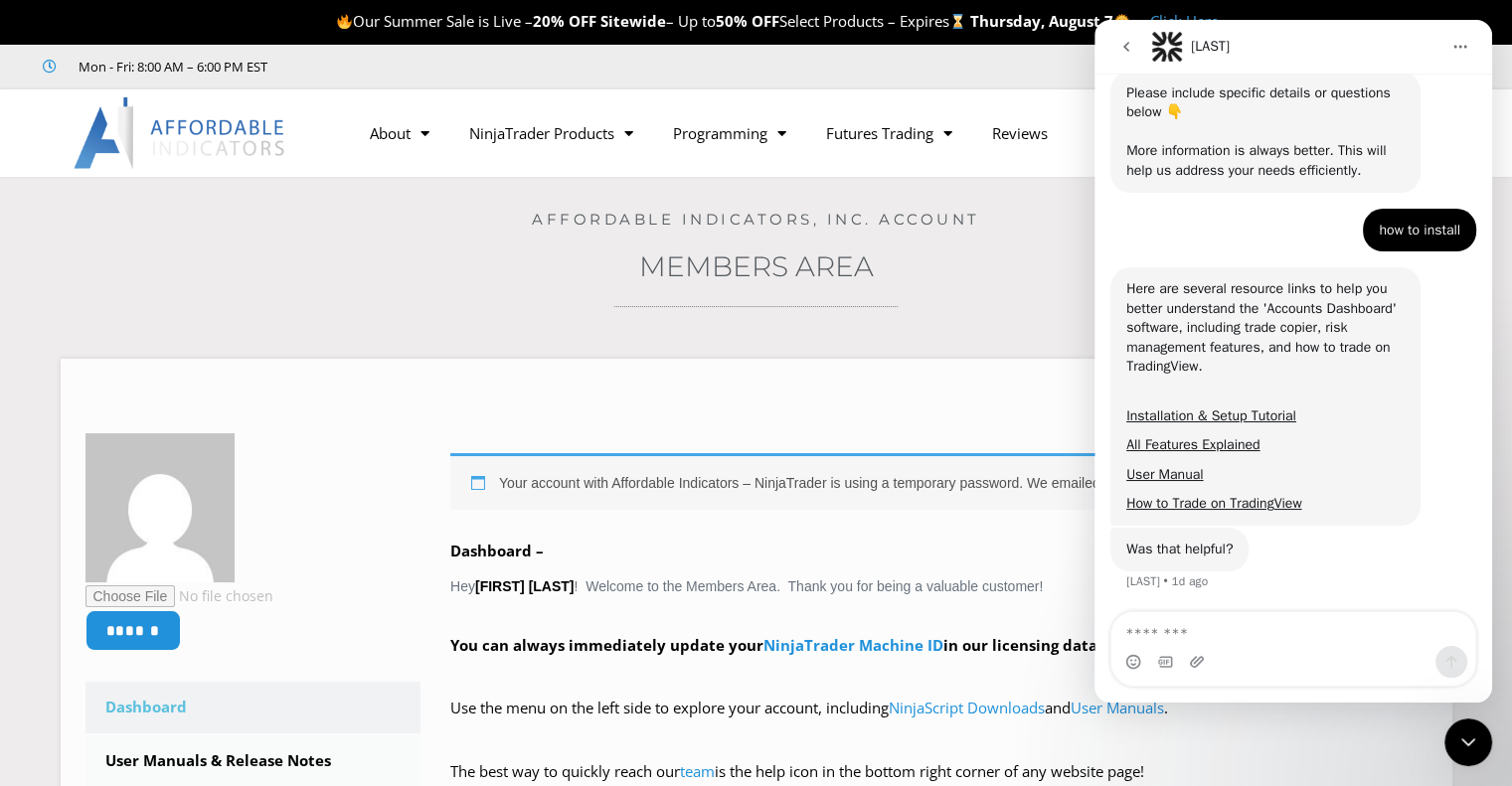 click at bounding box center [1468, 742] 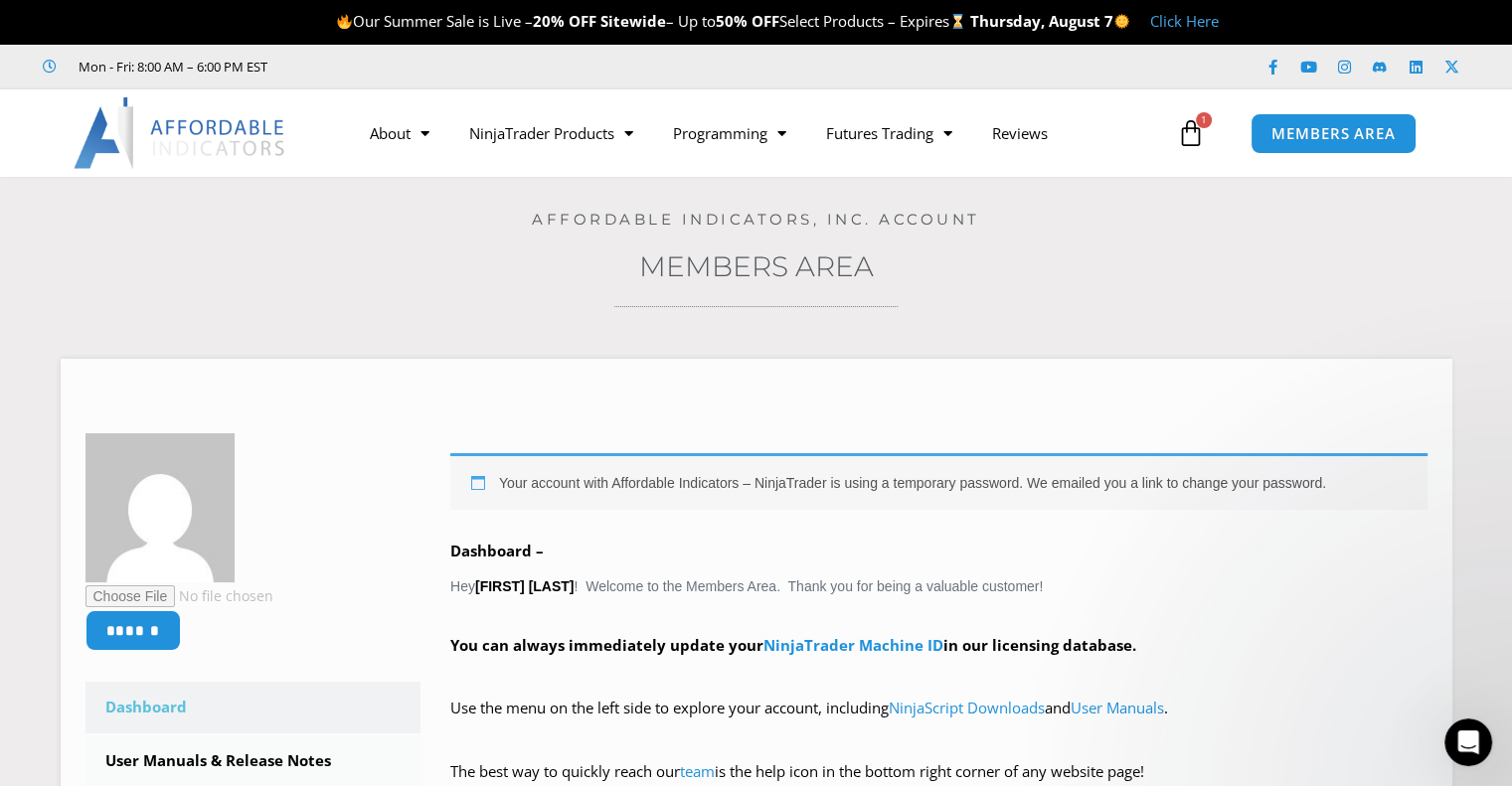 scroll, scrollTop: 0, scrollLeft: 0, axis: both 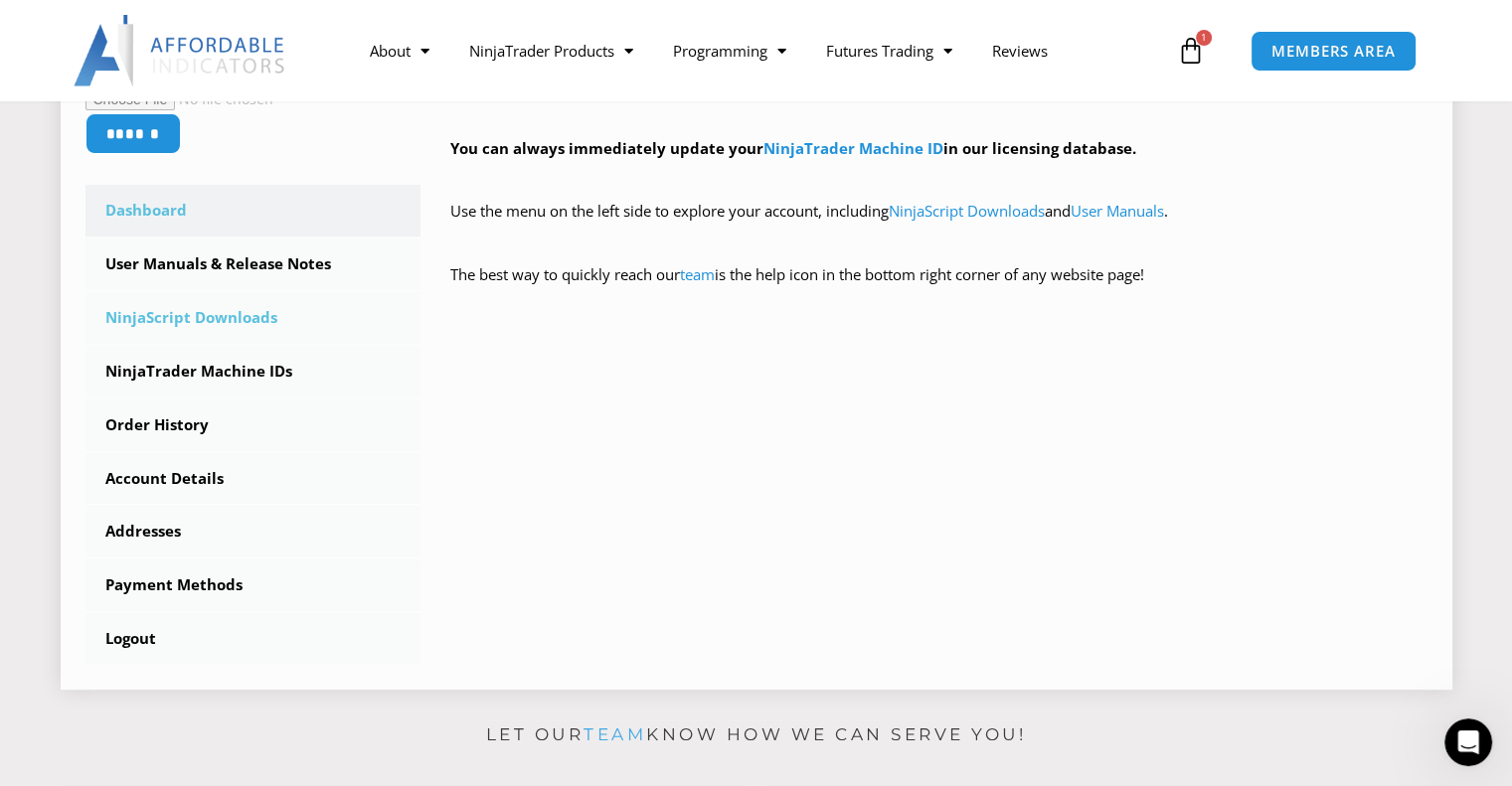 click on "NinjaScript Downloads" at bounding box center [253, 318] 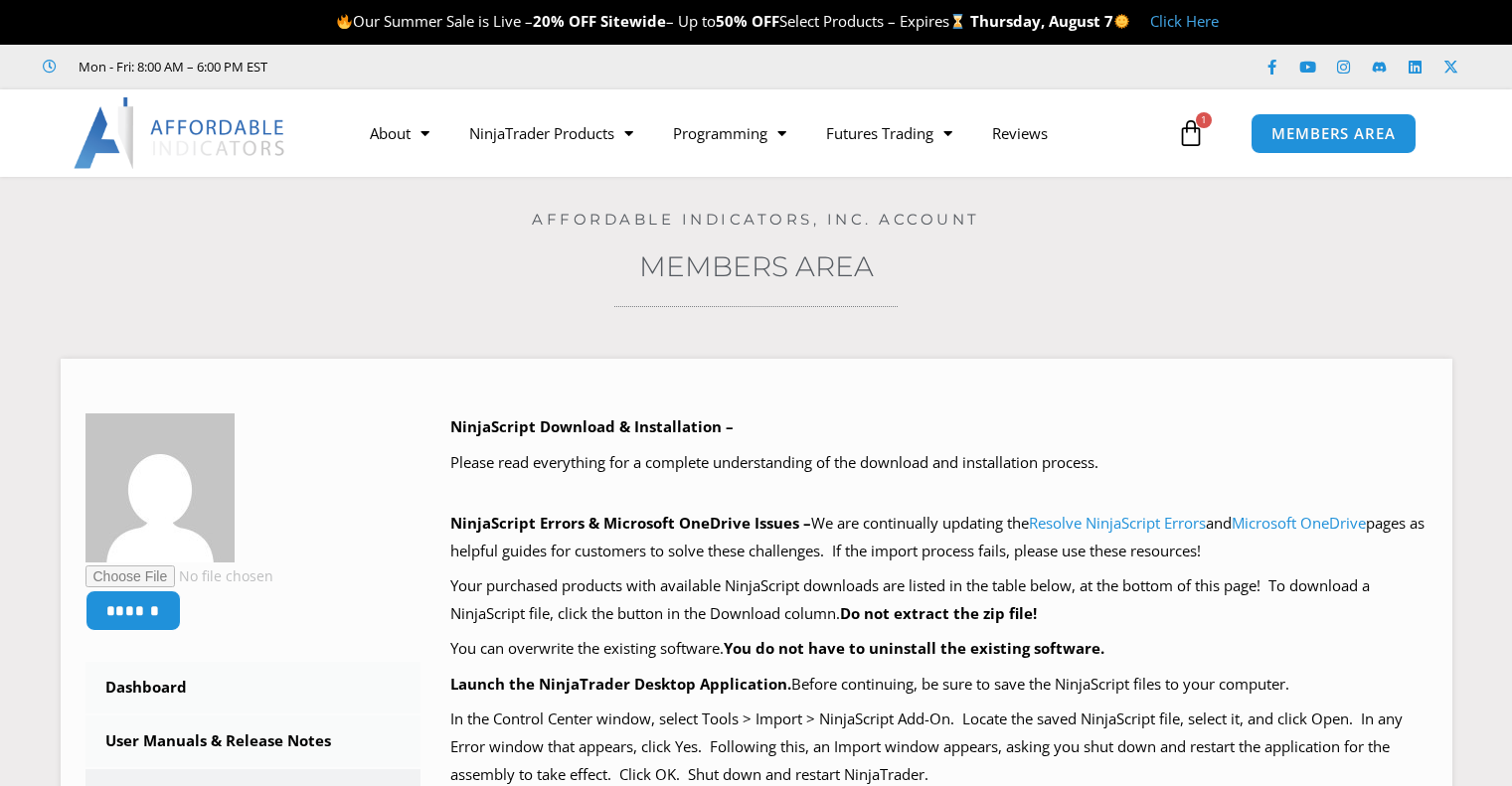 scroll, scrollTop: 0, scrollLeft: 0, axis: both 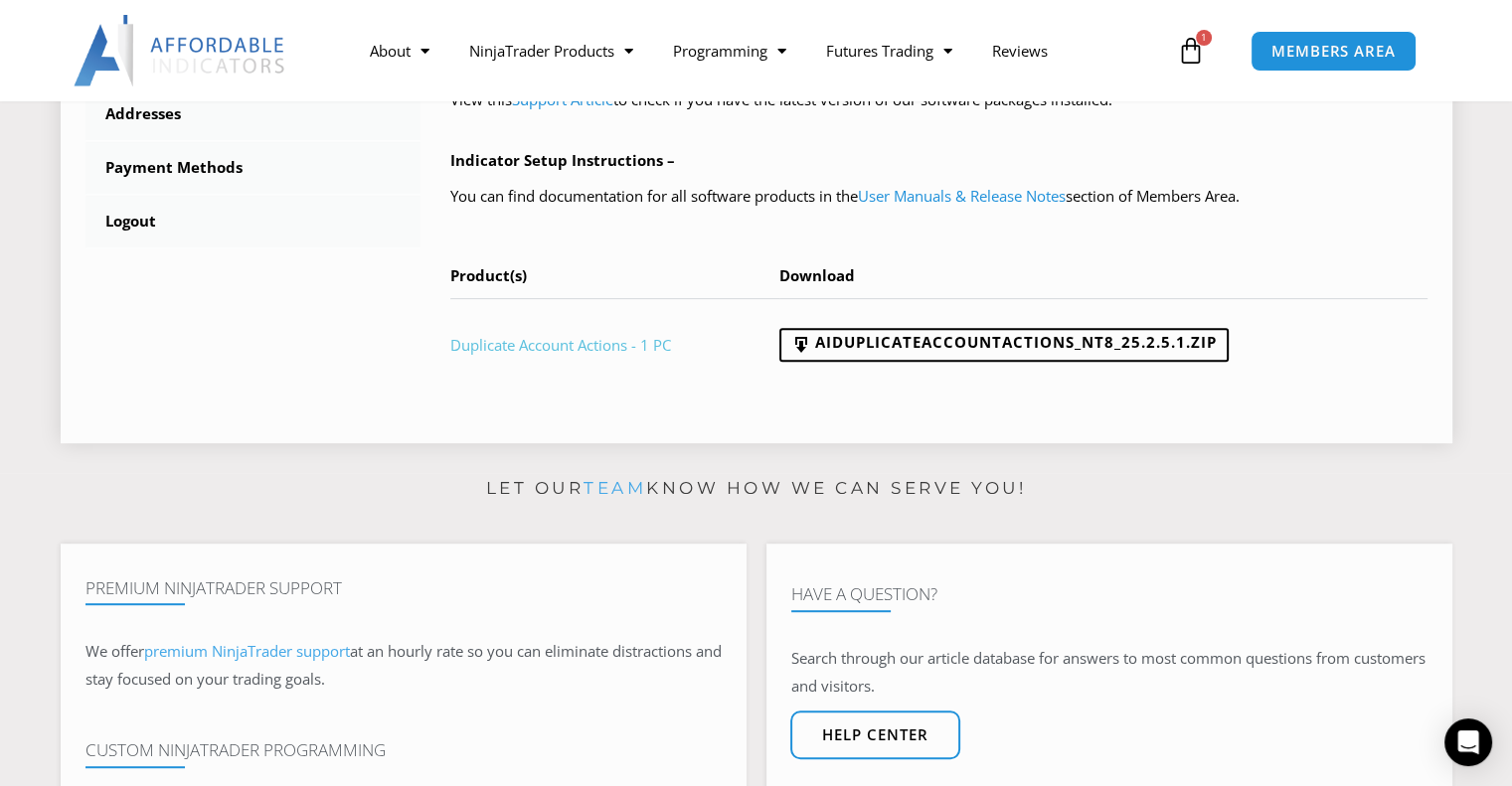 click on "Duplicate Account Actions - 1 PC" at bounding box center (561, 345) 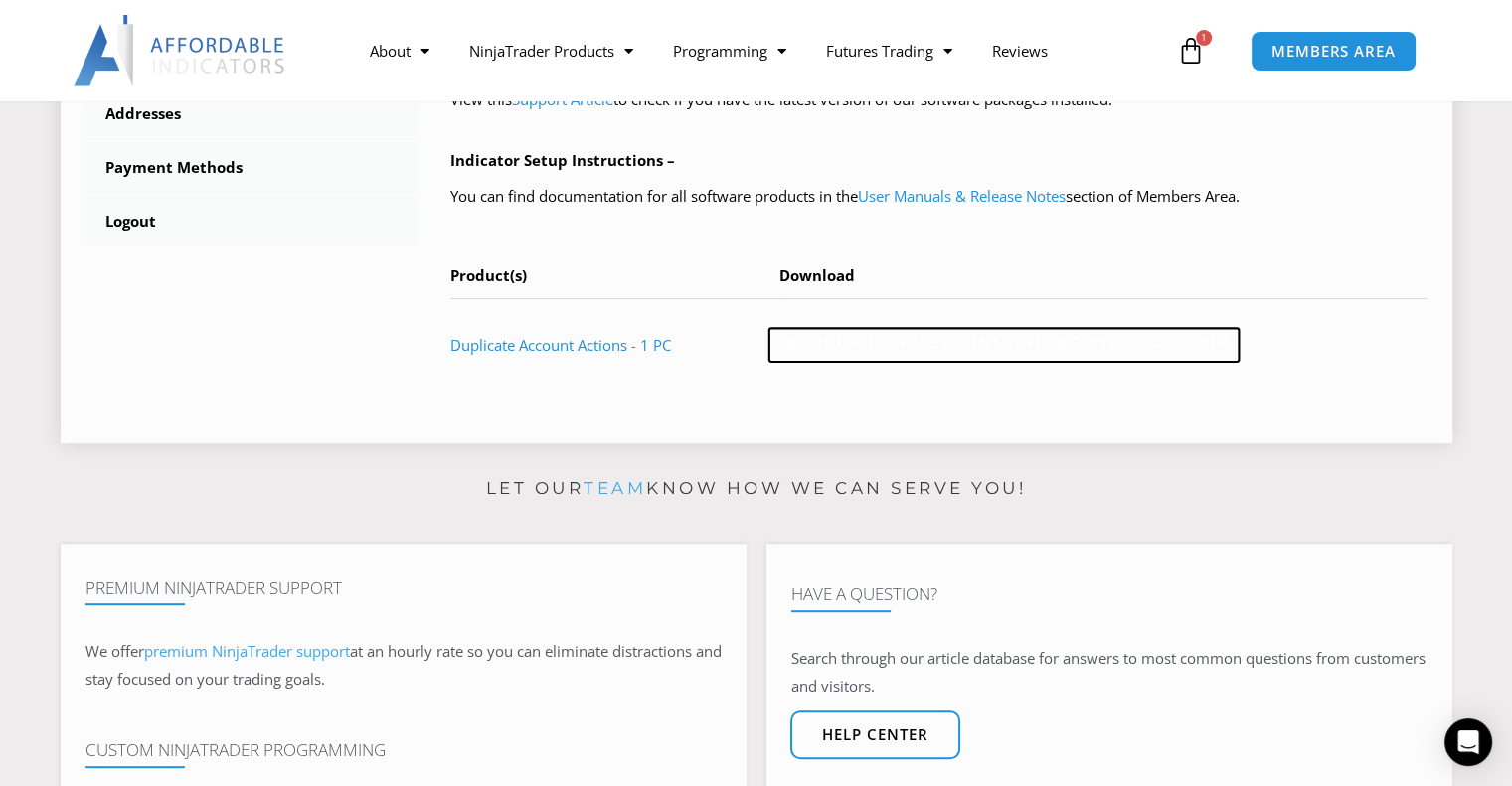 click on "AIDuplicateAccountActions_NT8_25.2.5.1.zip" at bounding box center [1003, 346] 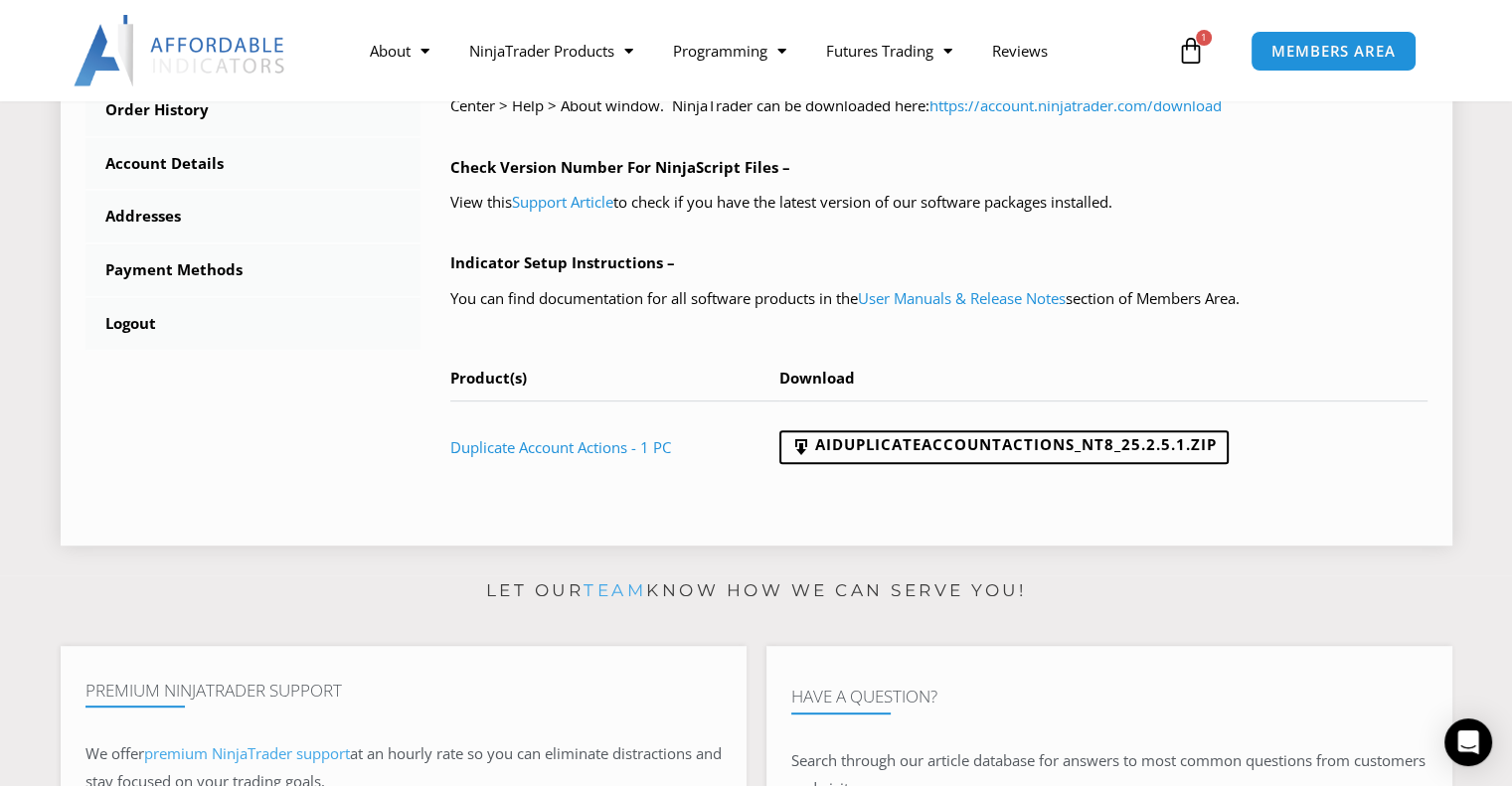 scroll, scrollTop: 795, scrollLeft: 0, axis: vertical 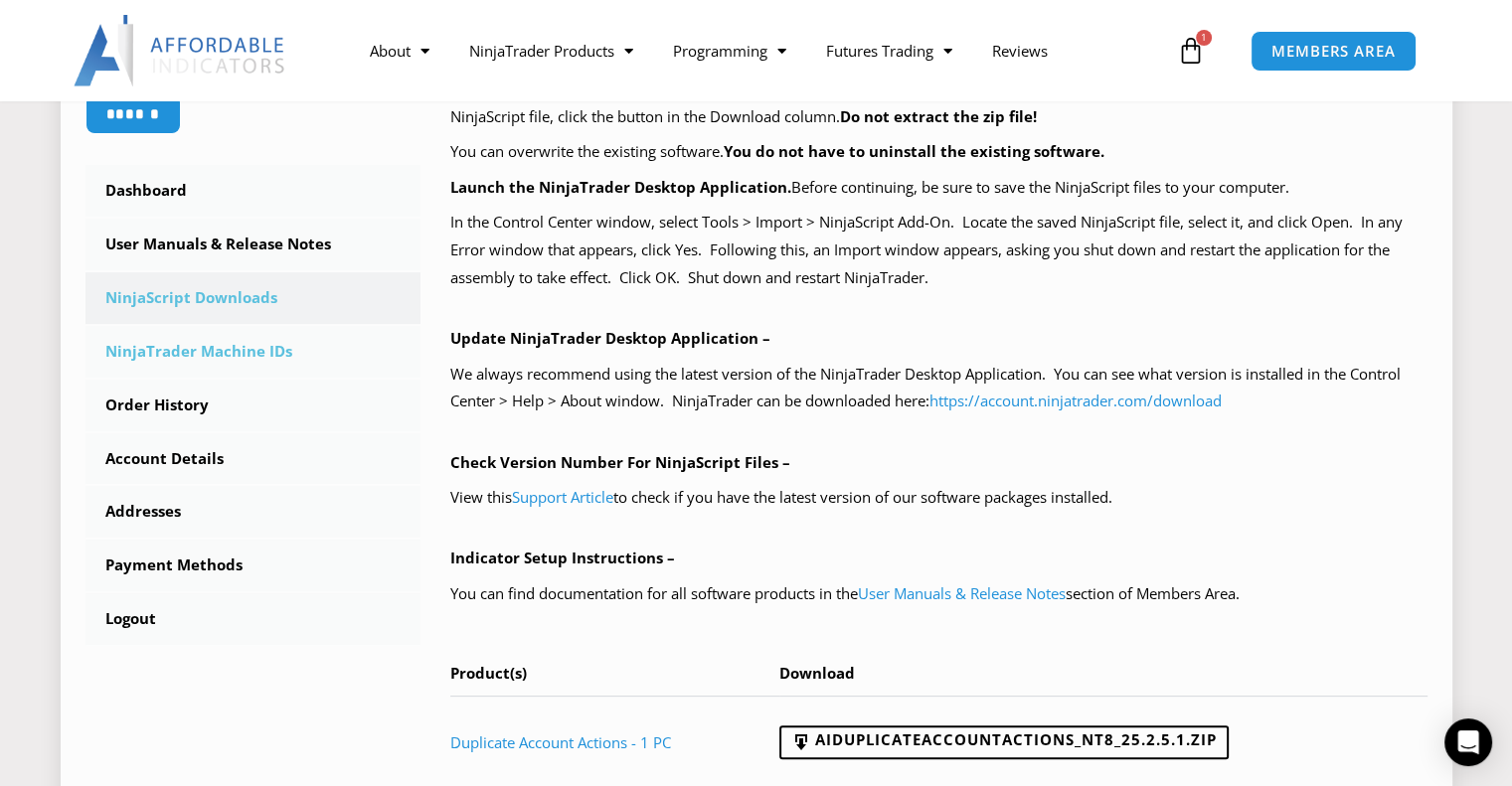 click on "NinjaTrader Machine IDs" at bounding box center [253, 352] 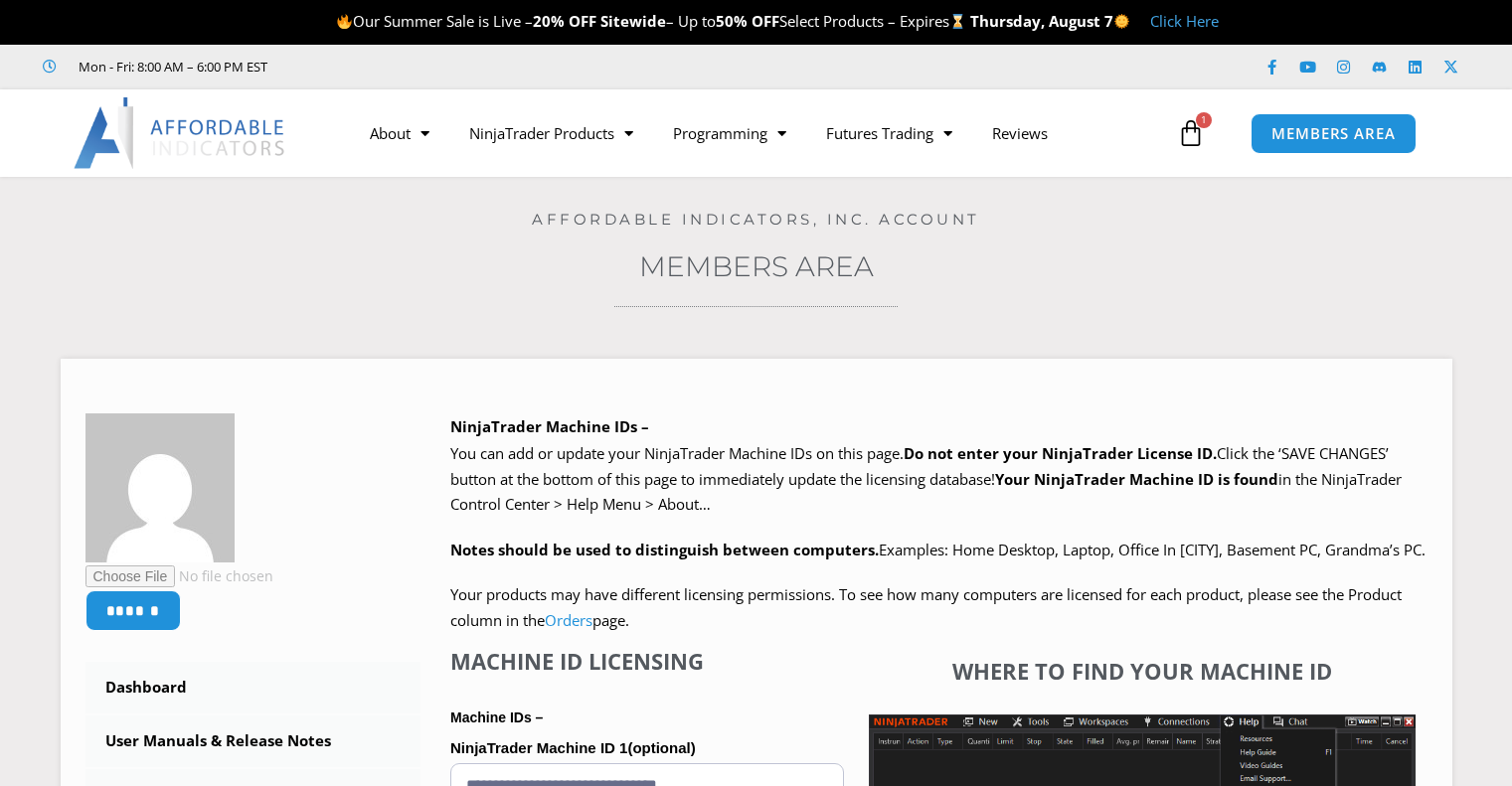 scroll, scrollTop: 0, scrollLeft: 0, axis: both 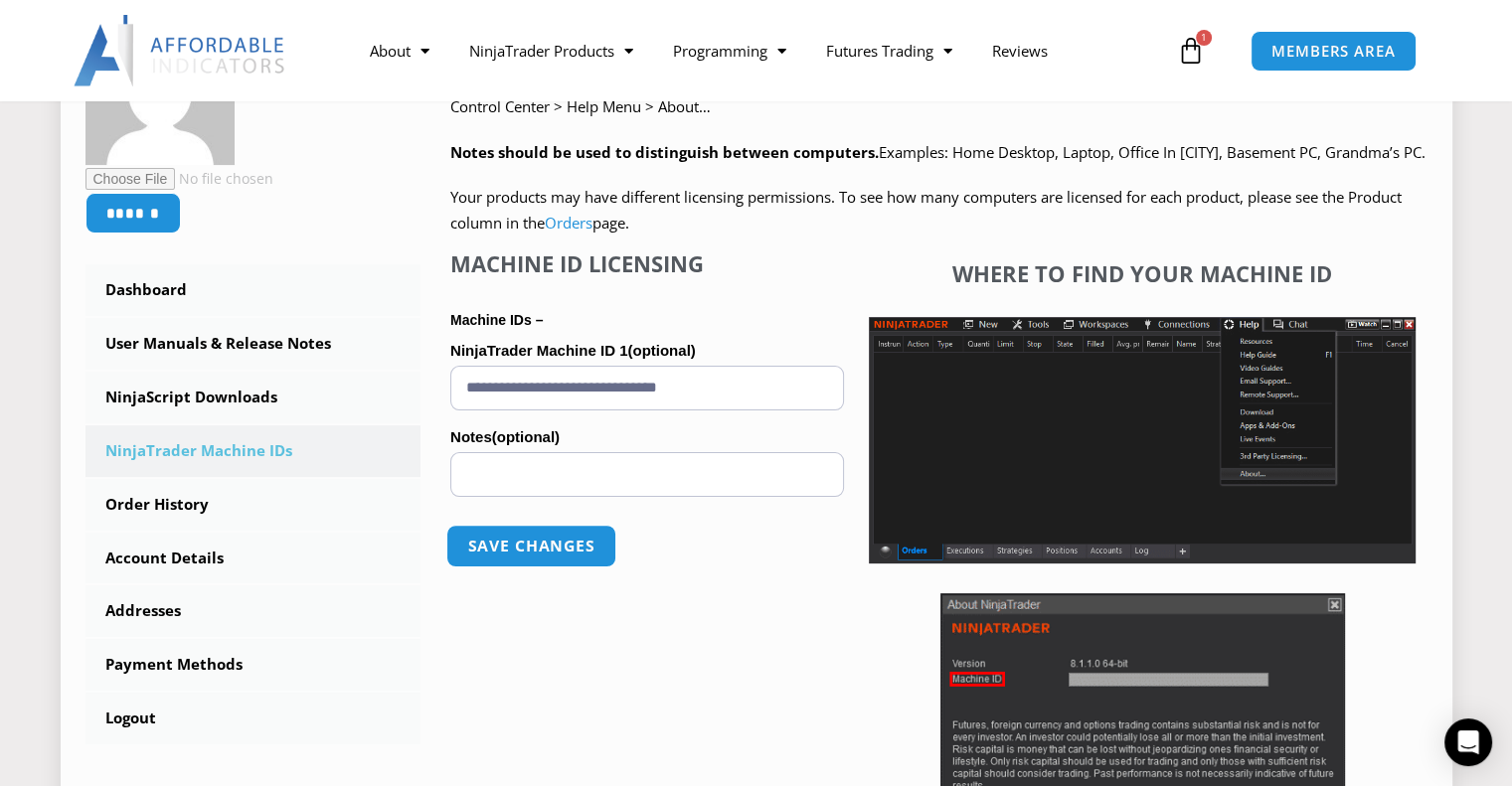 click on "Save changes" at bounding box center (531, 546) 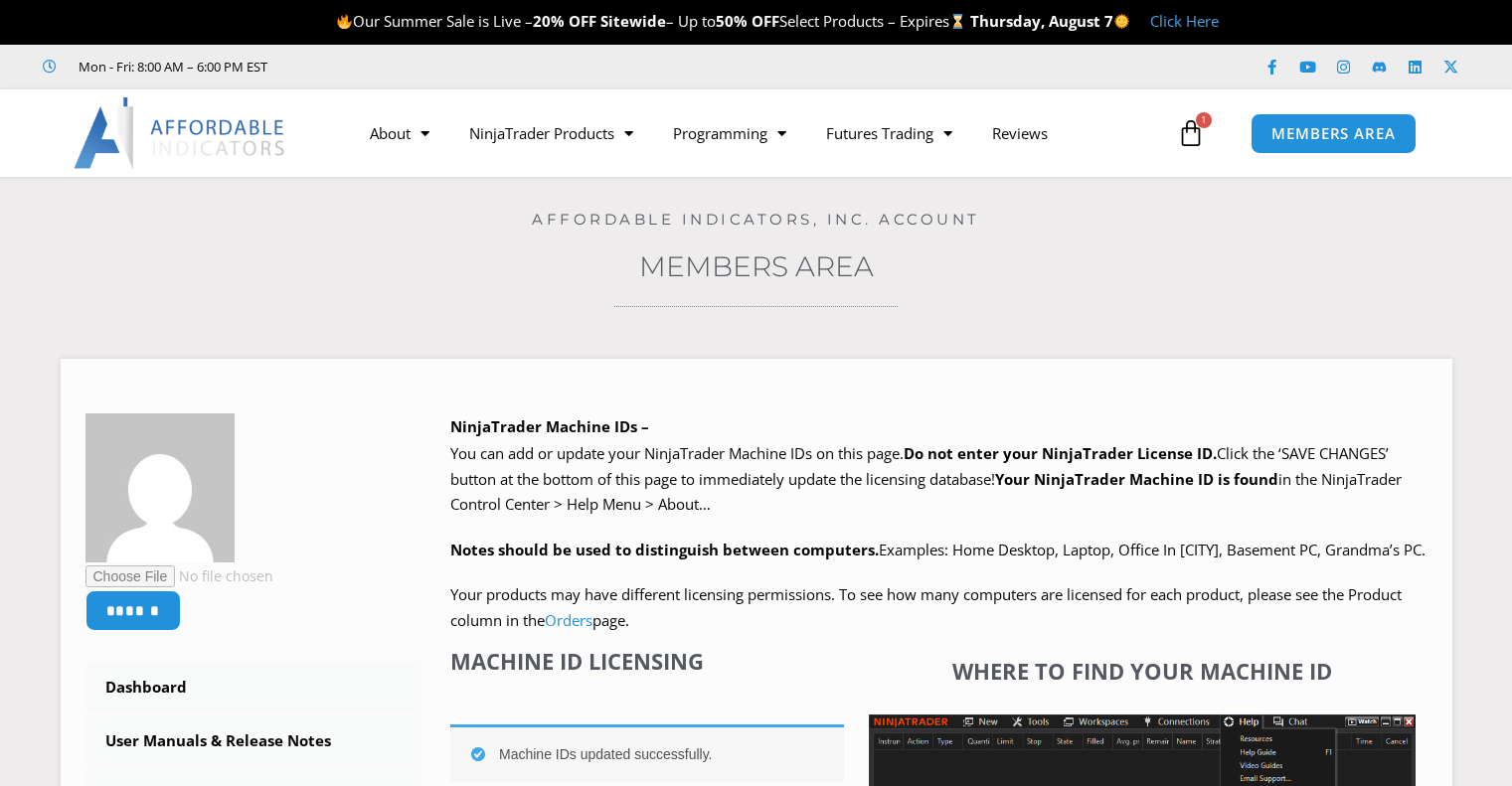 scroll, scrollTop: 0, scrollLeft: 0, axis: both 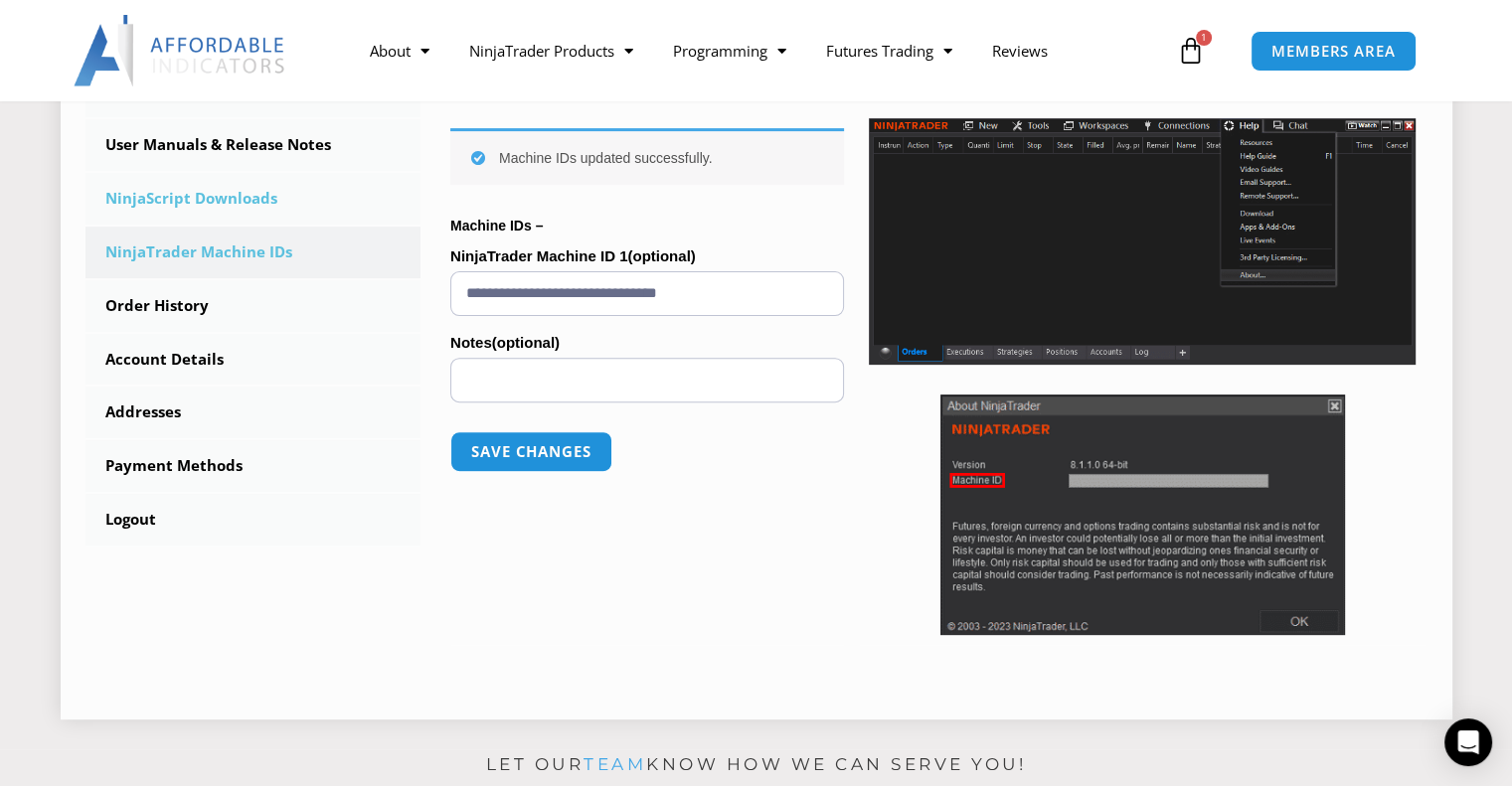 click on "NinjaScript Downloads" at bounding box center [253, 199] 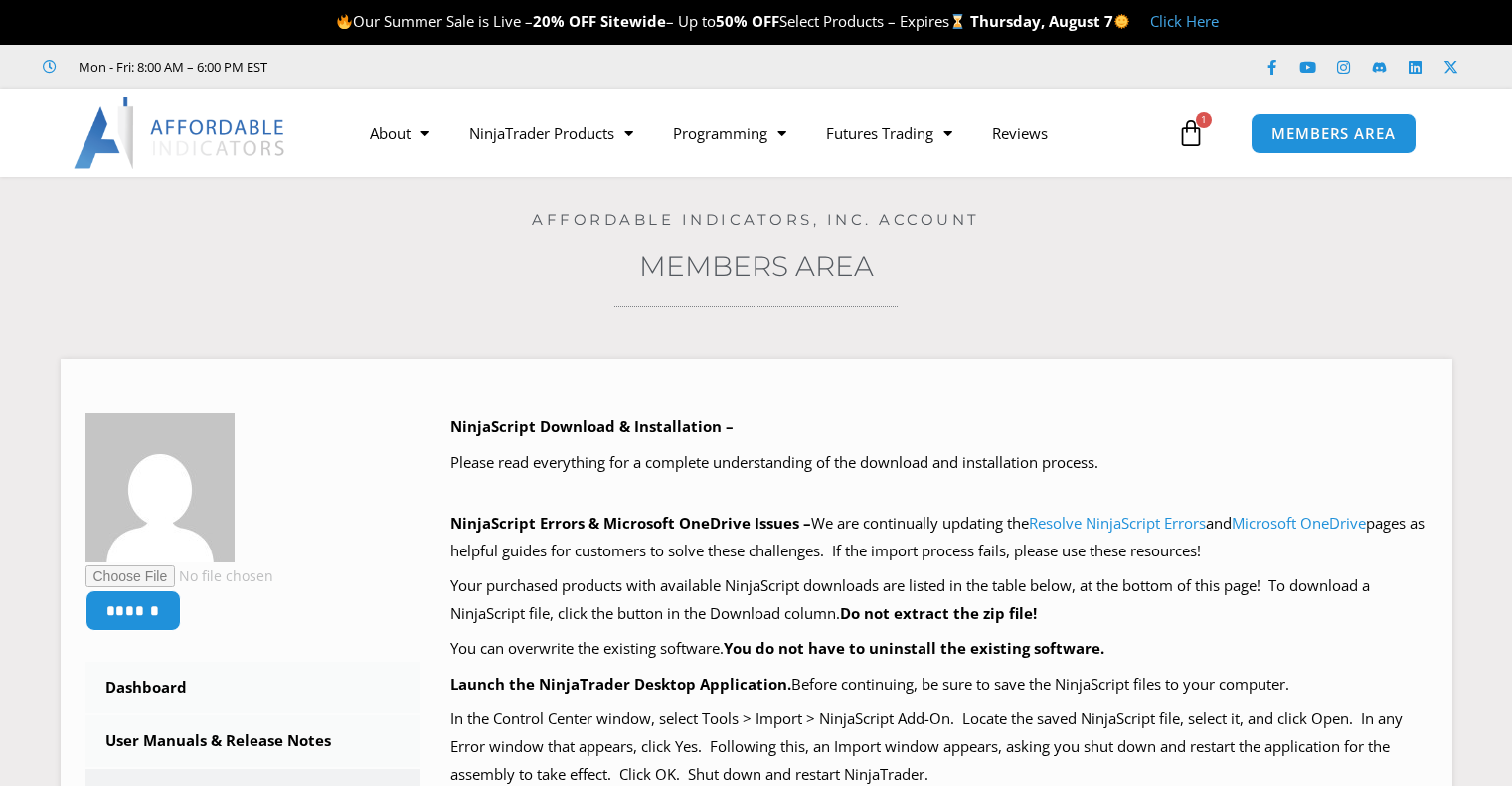 scroll, scrollTop: 0, scrollLeft: 0, axis: both 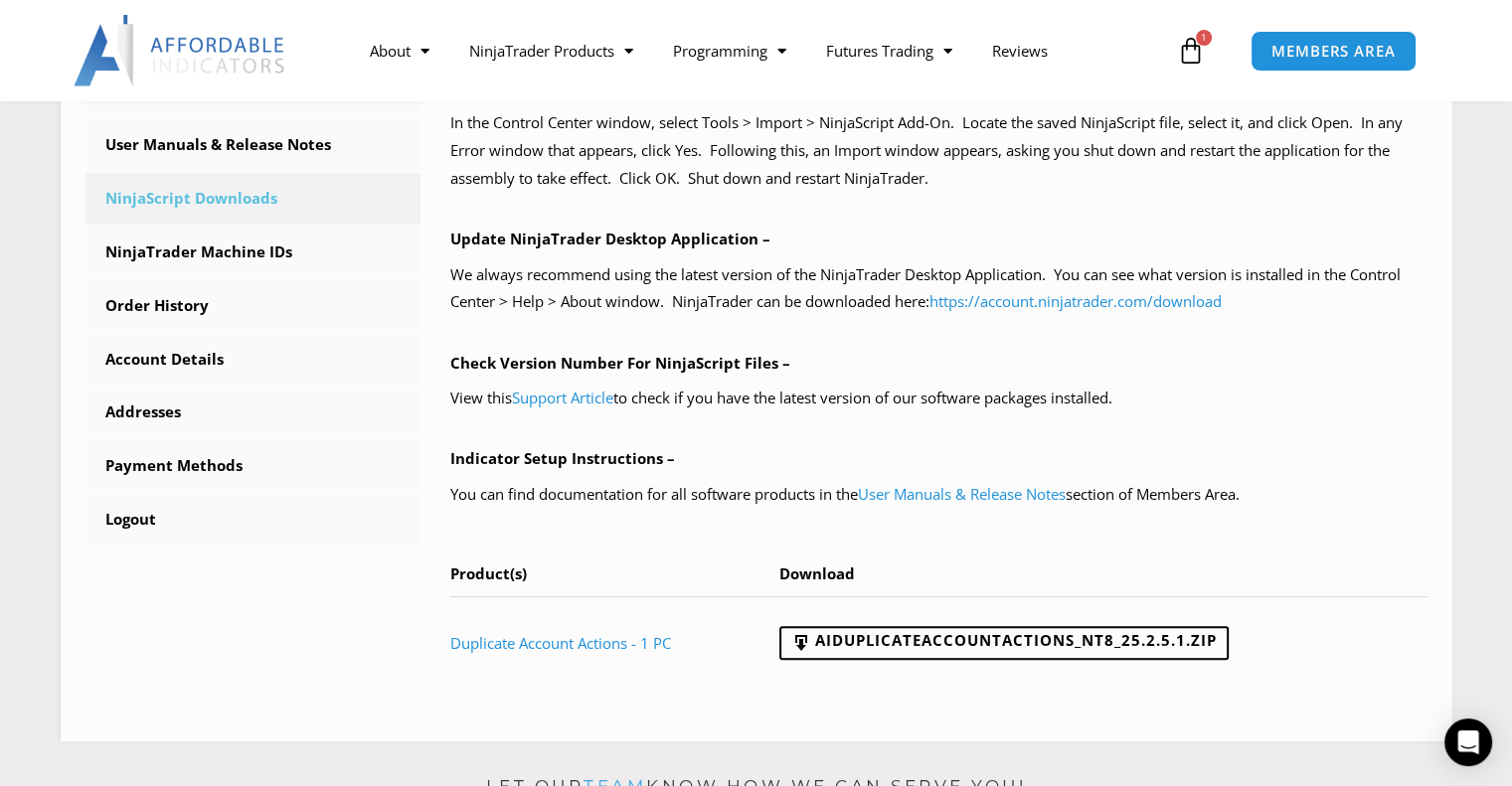 click at bounding box center [1191, 51] 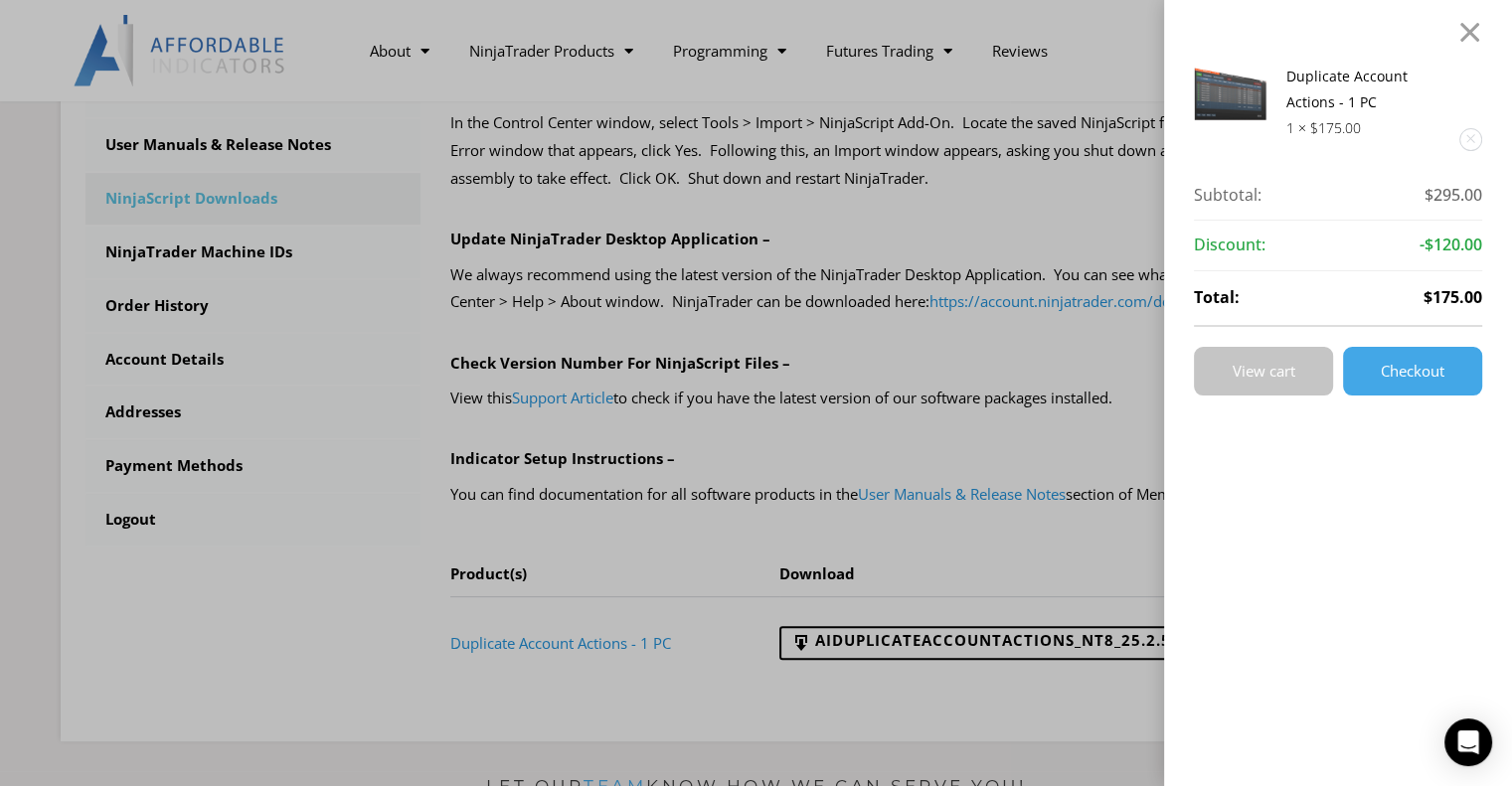 click on "View cart" at bounding box center [1263, 371] 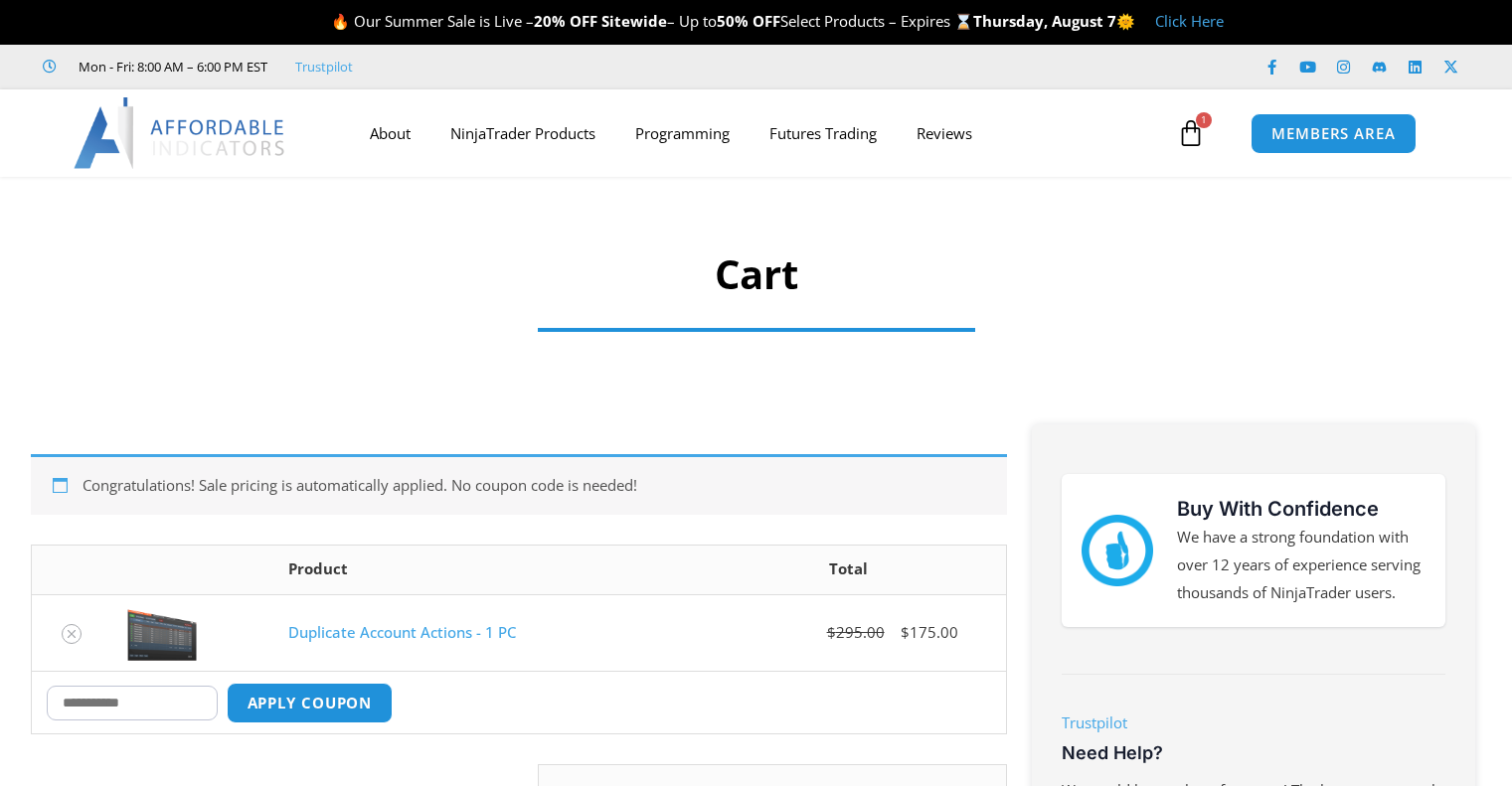 scroll, scrollTop: 0, scrollLeft: 0, axis: both 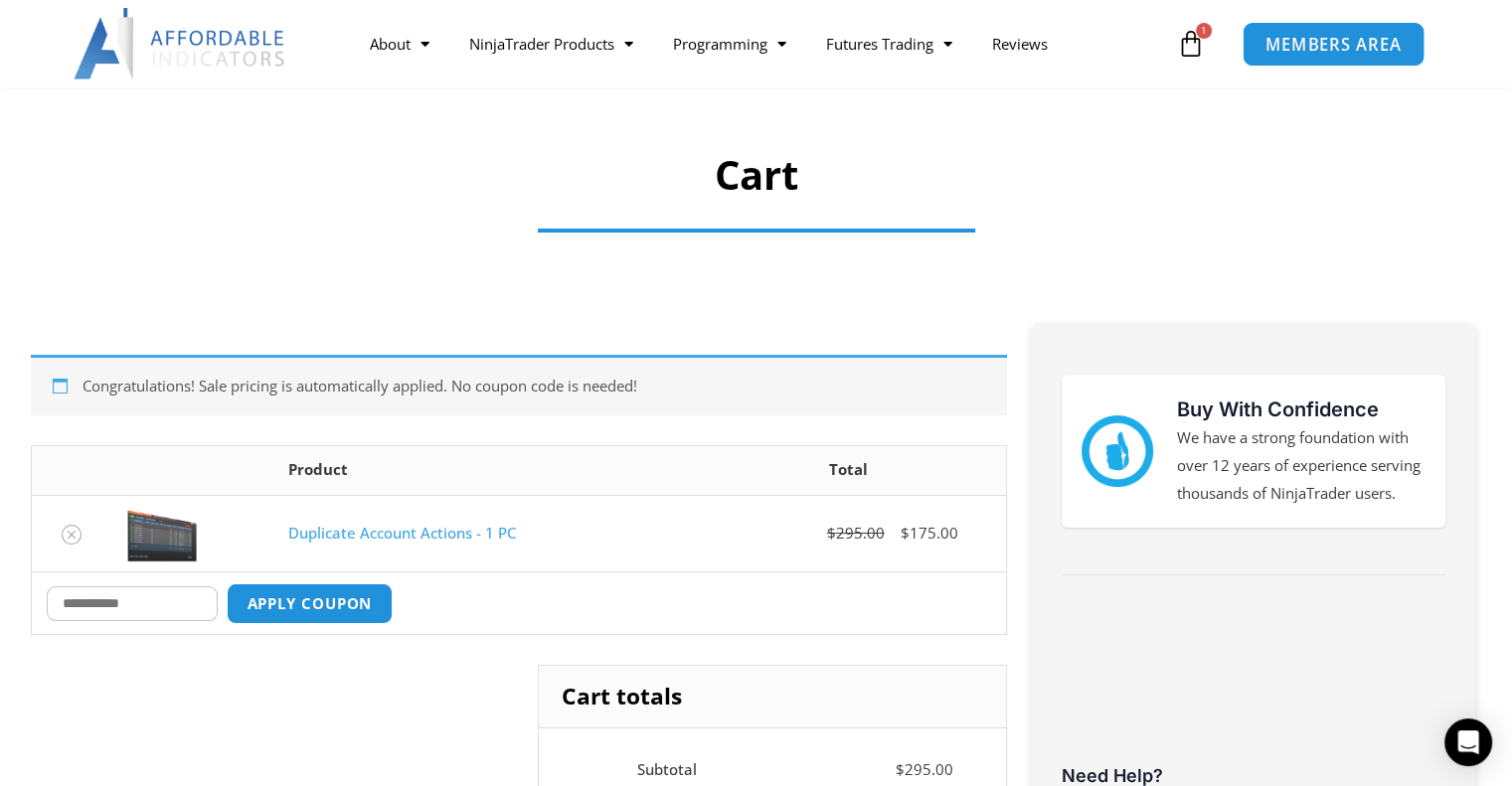 click on "MEMBERS AREA" 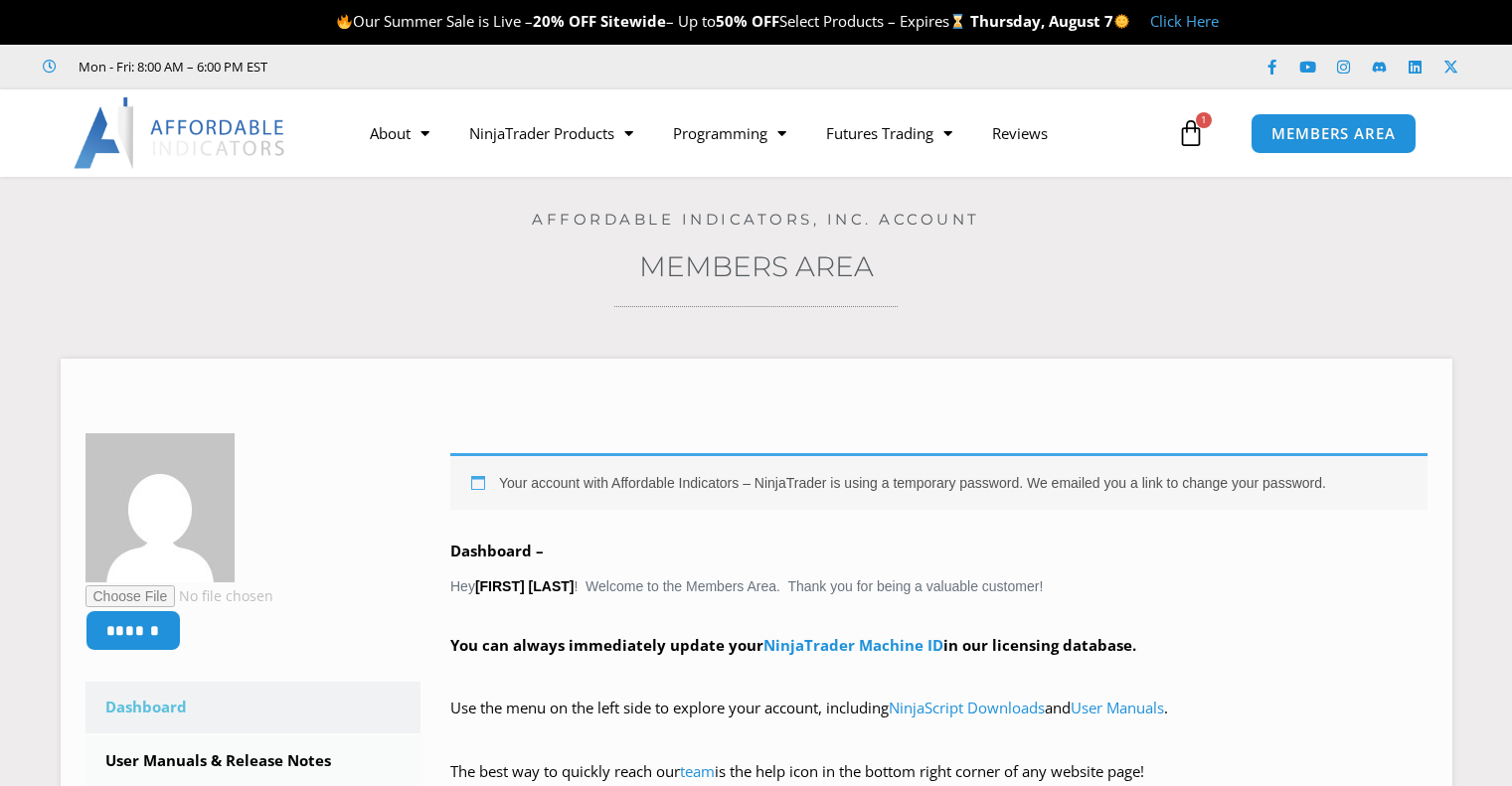 scroll, scrollTop: 0, scrollLeft: 0, axis: both 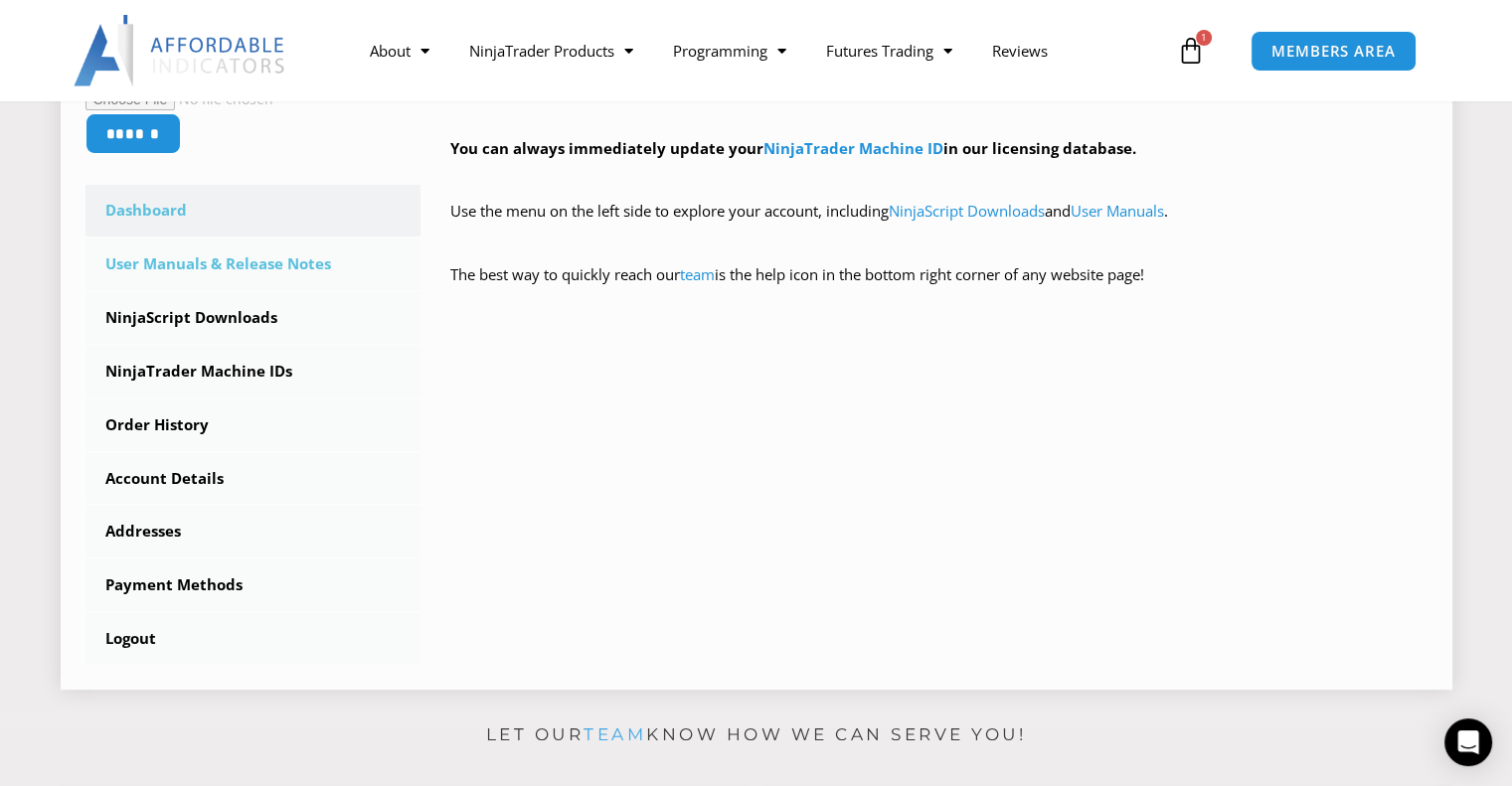 click on "User Manuals & Release Notes" at bounding box center [253, 264] 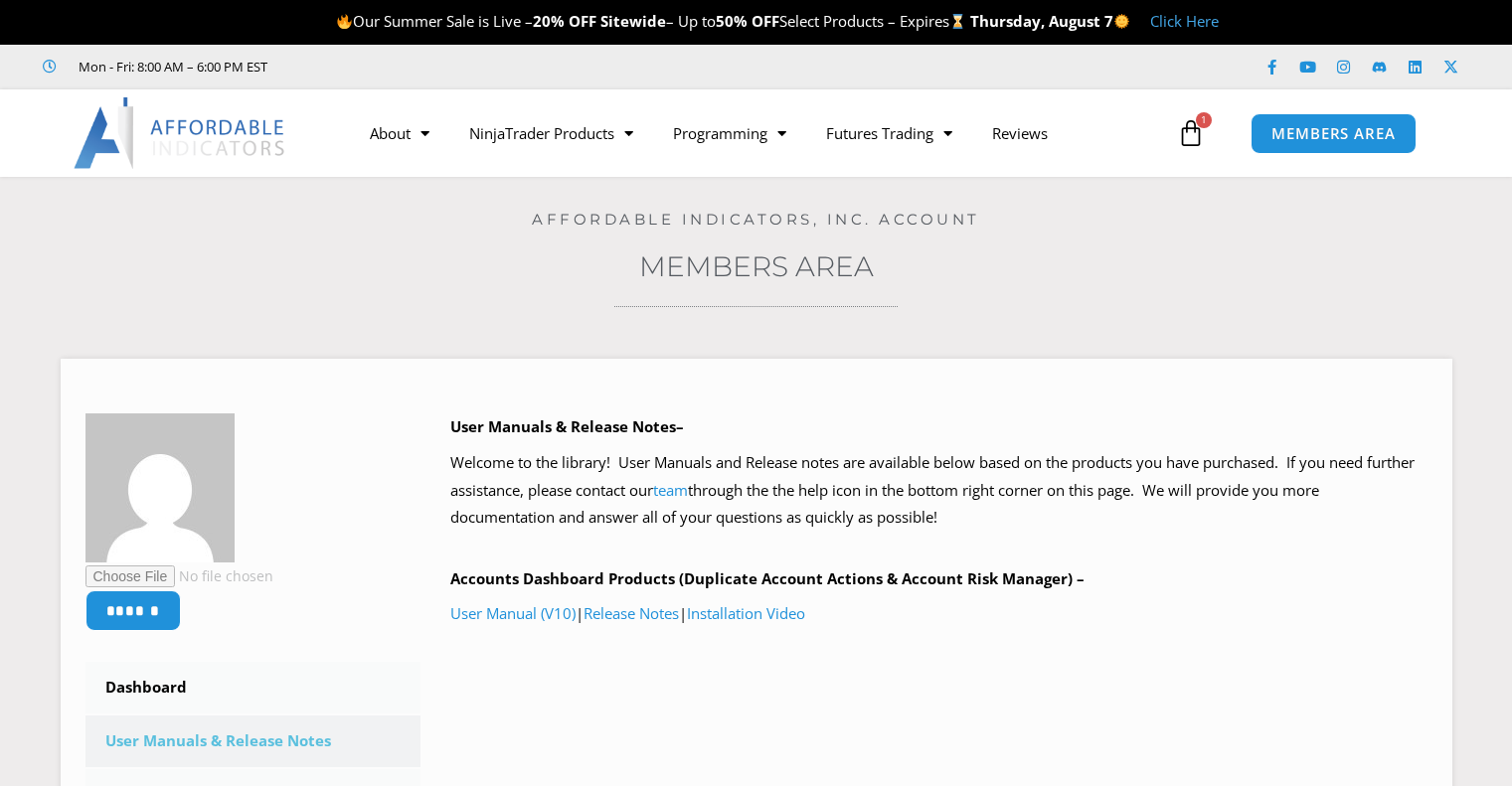 scroll, scrollTop: 0, scrollLeft: 0, axis: both 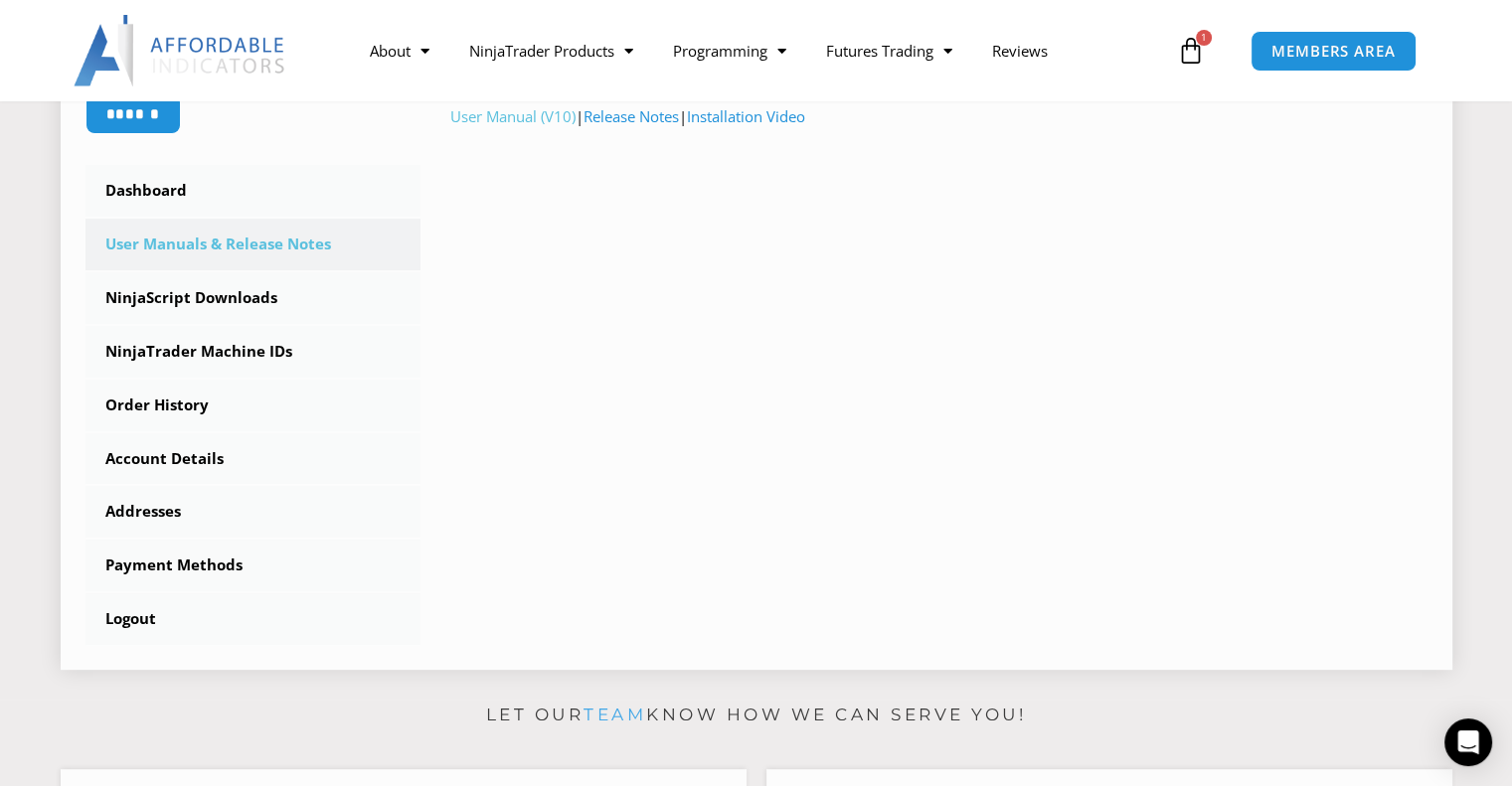 click on "User Manual (V10)" at bounding box center [513, 116] 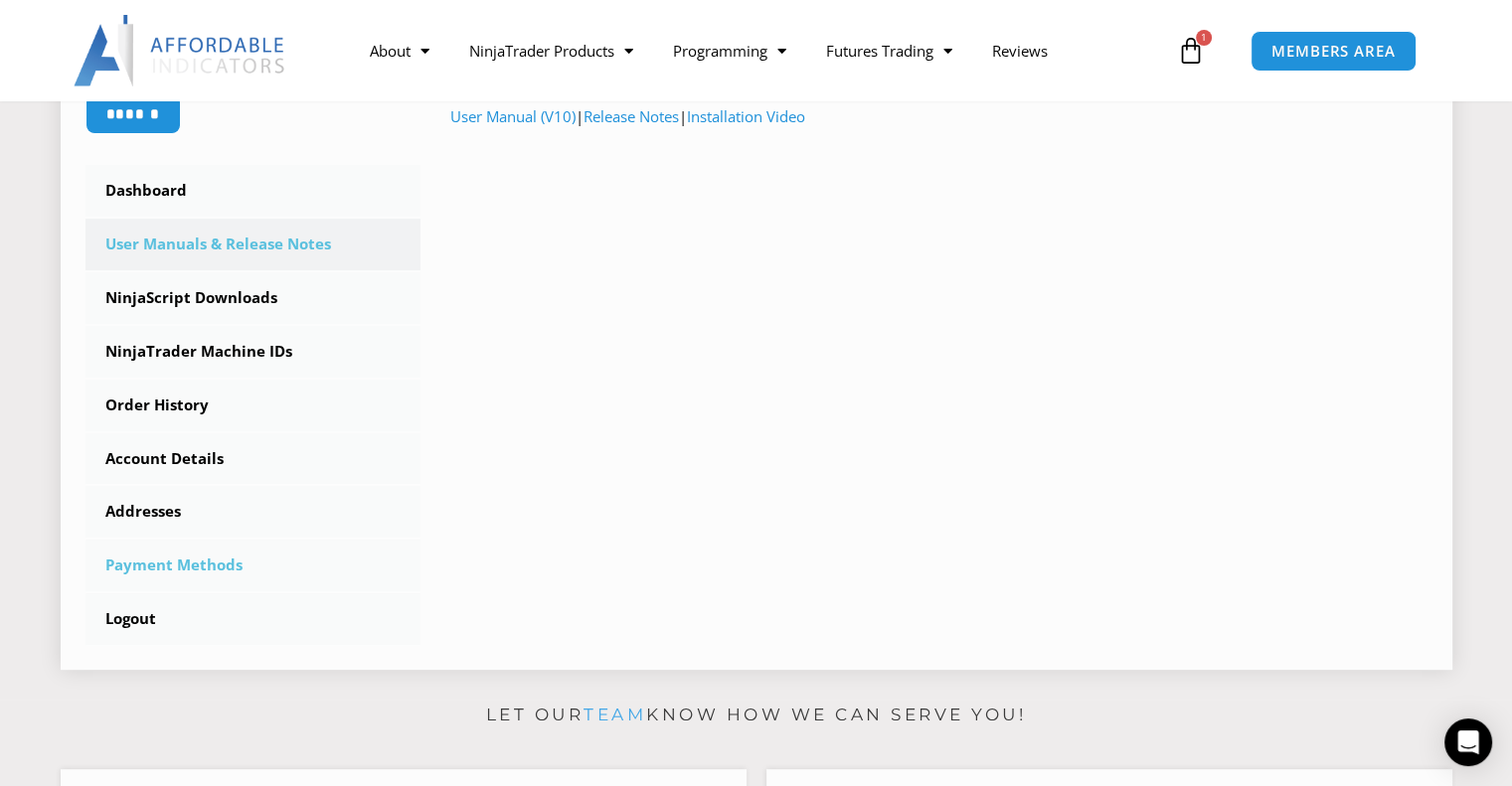 click on "Payment Methods" at bounding box center [253, 565] 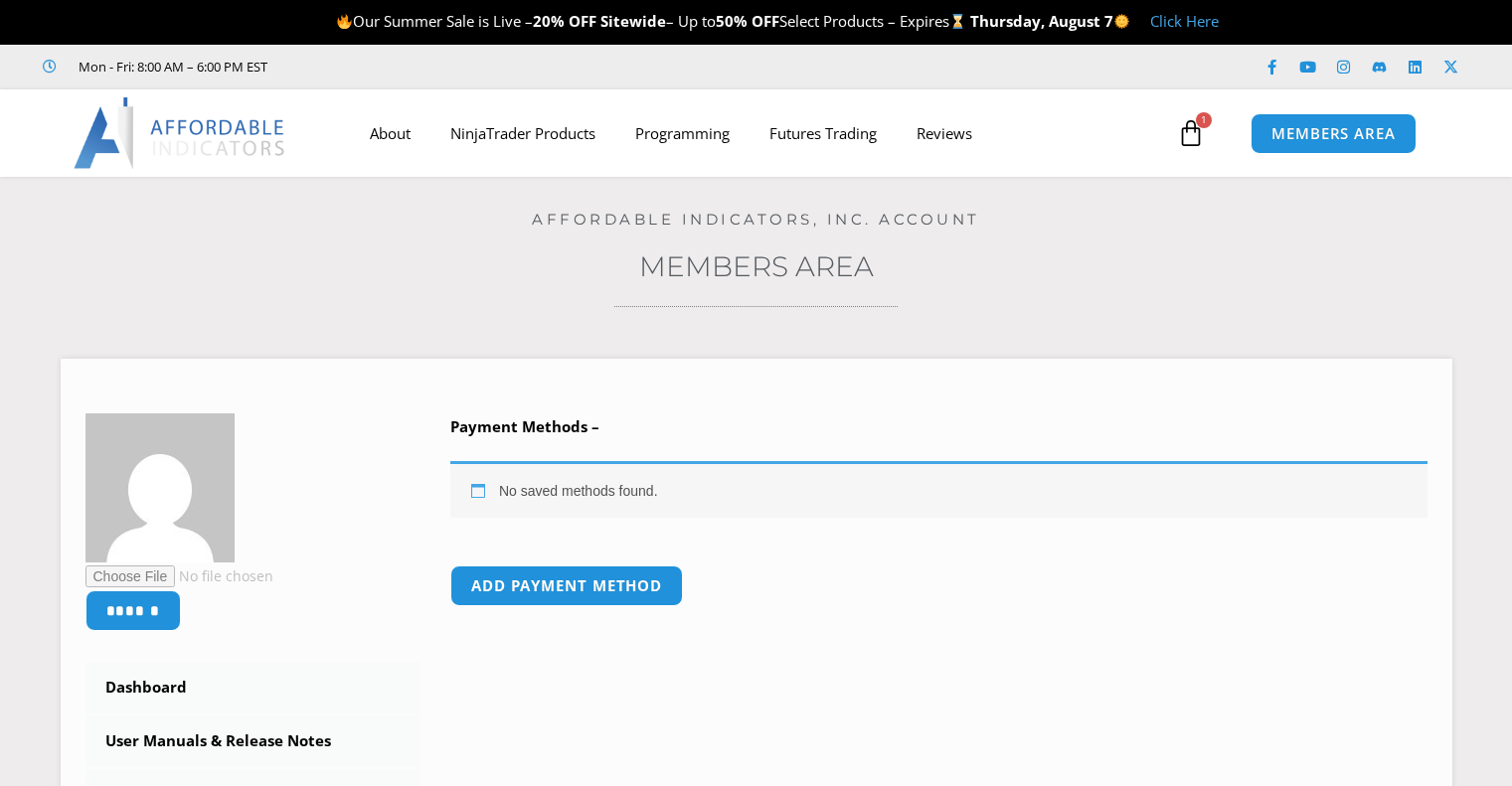 scroll, scrollTop: 0, scrollLeft: 0, axis: both 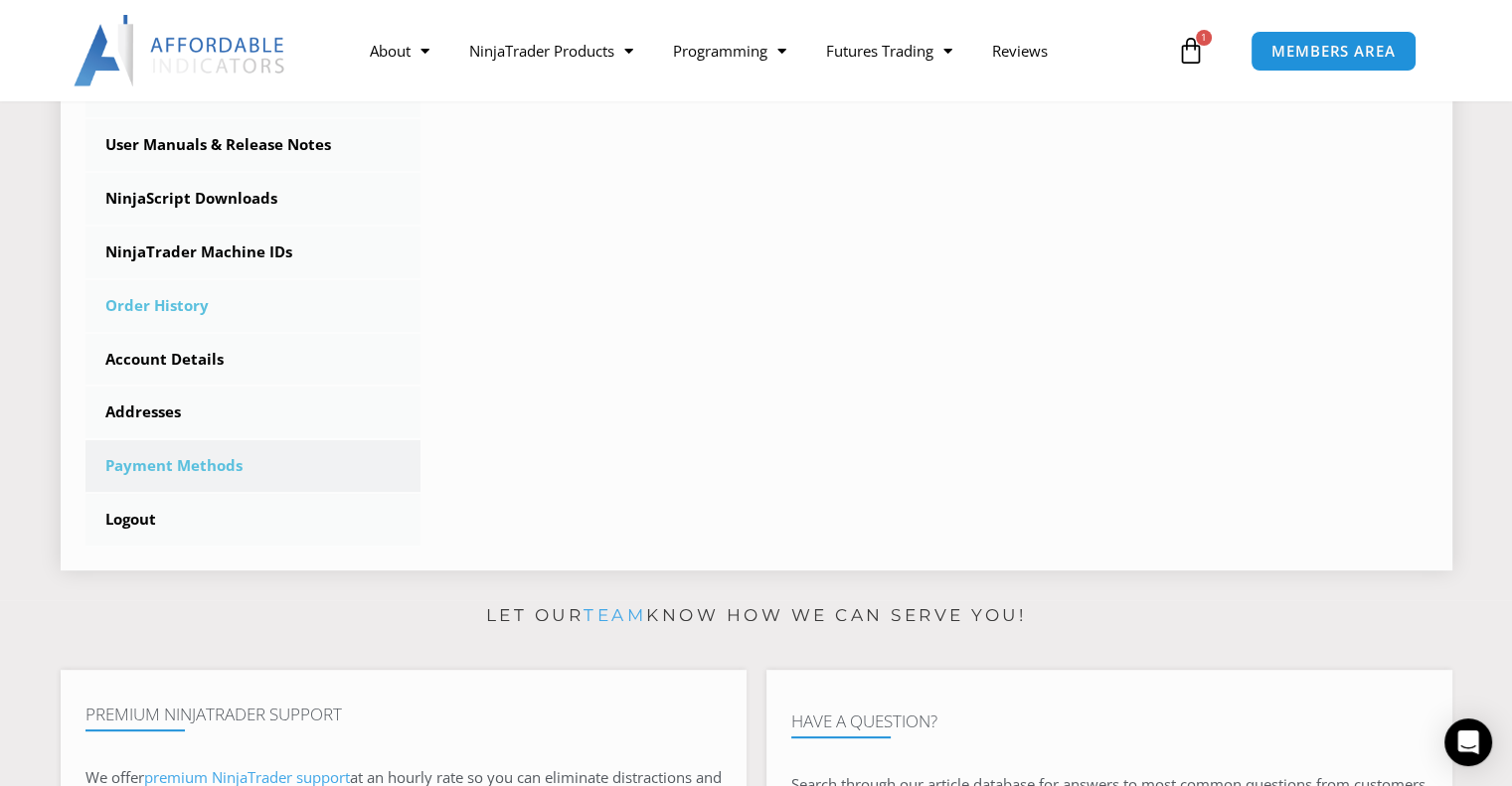 click on "Order History" at bounding box center [253, 306] 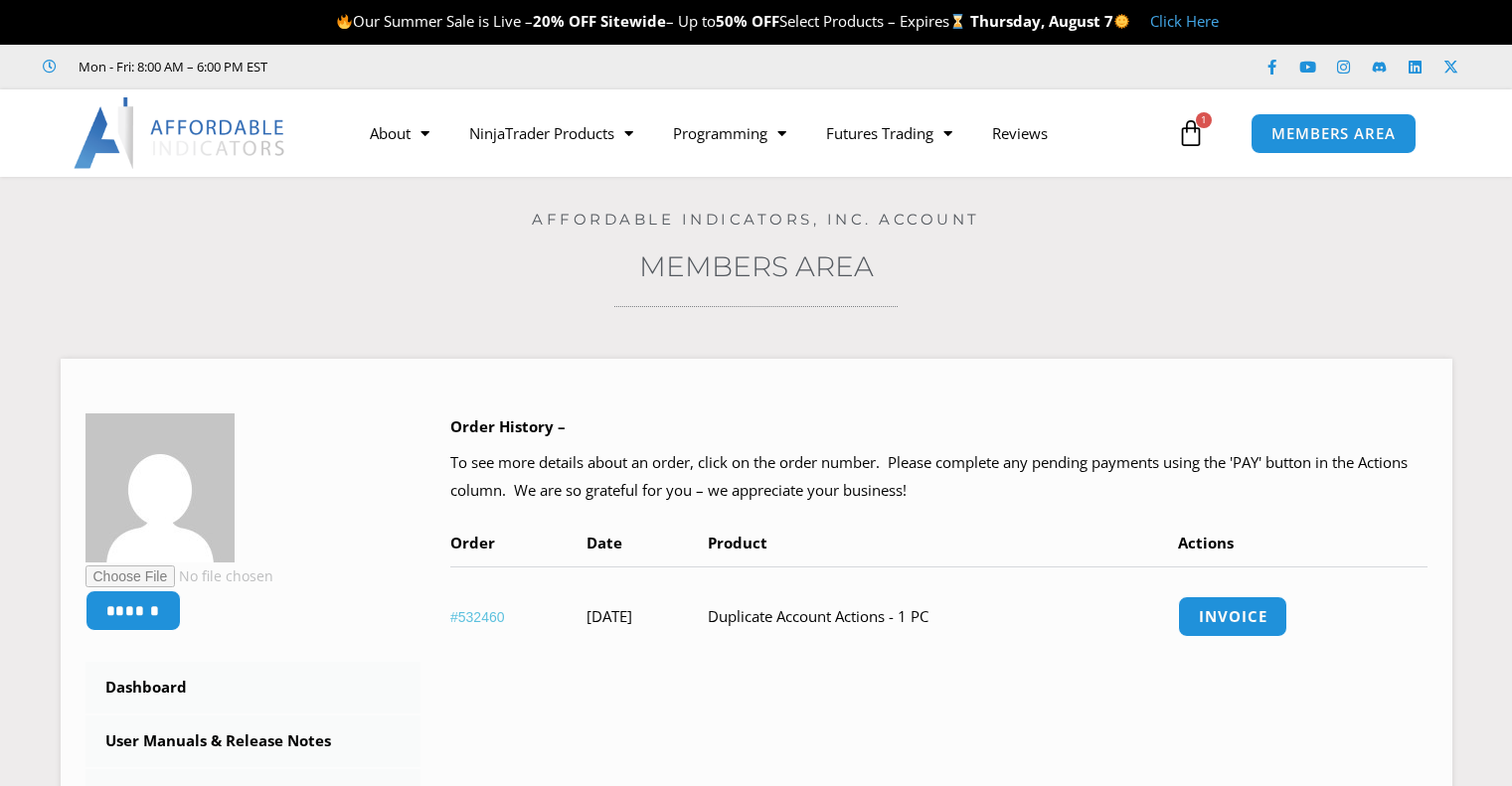 scroll, scrollTop: 0, scrollLeft: 0, axis: both 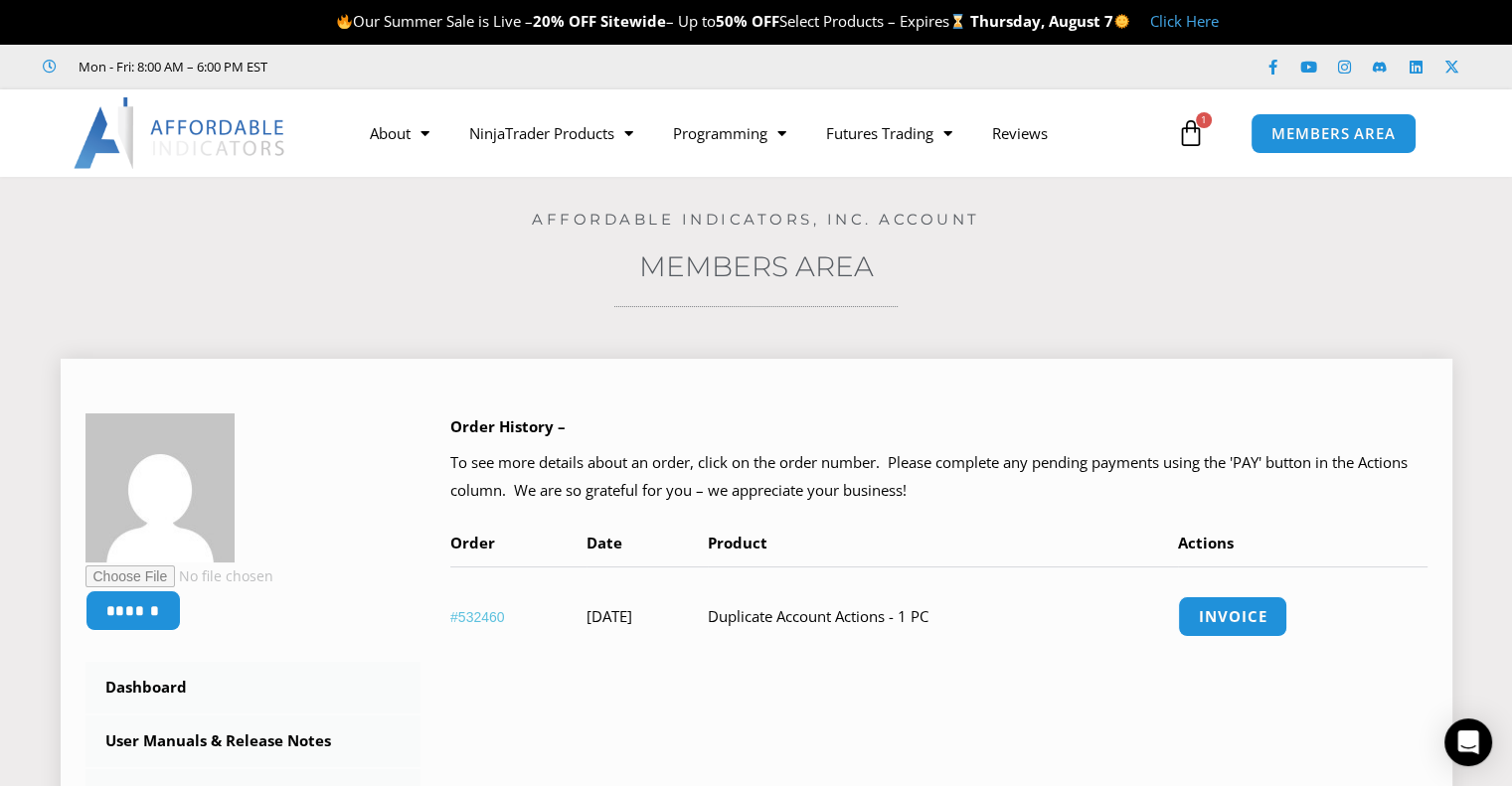 click on "#532460" at bounding box center (477, 617) 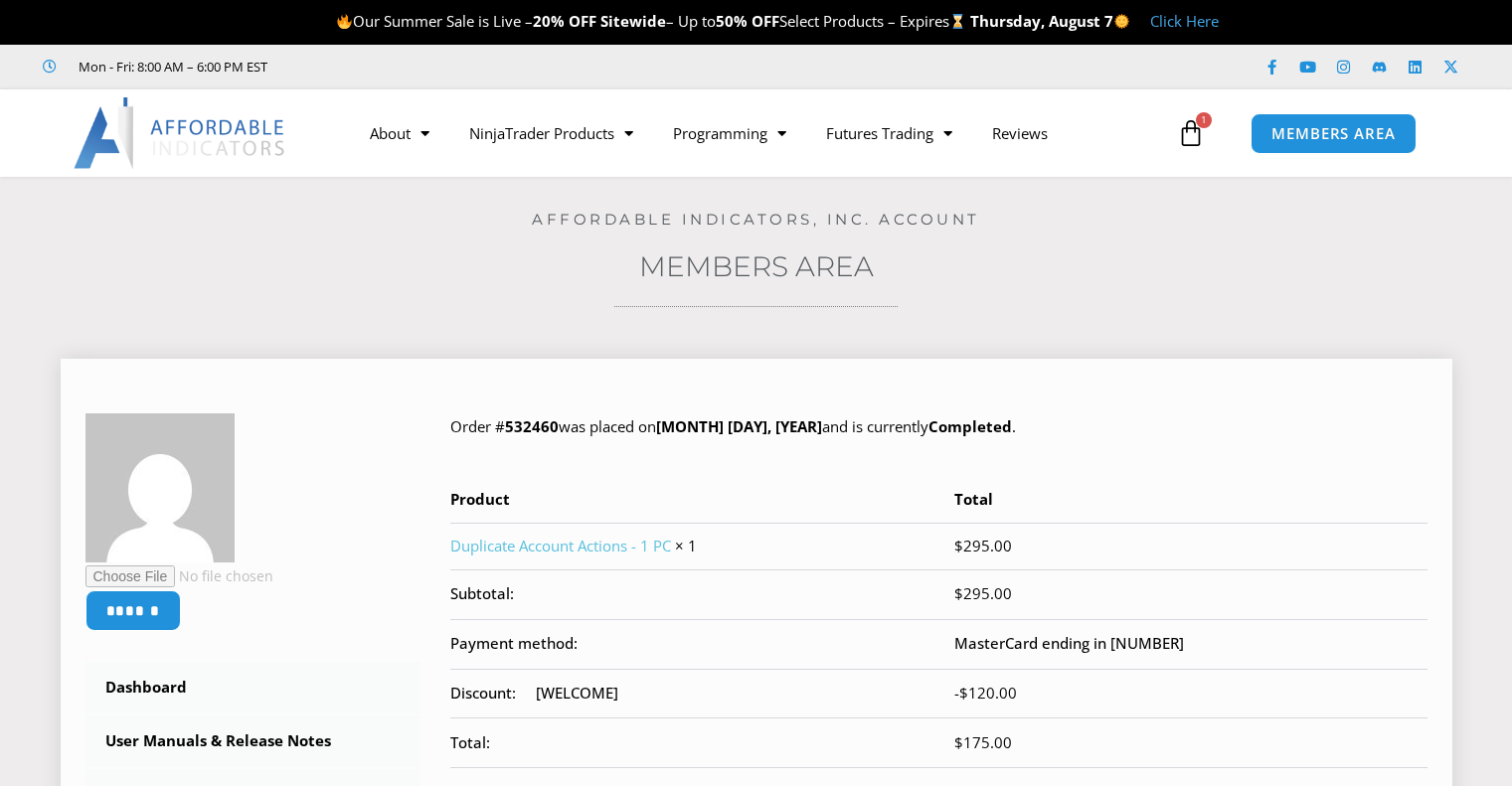 scroll, scrollTop: 0, scrollLeft: 0, axis: both 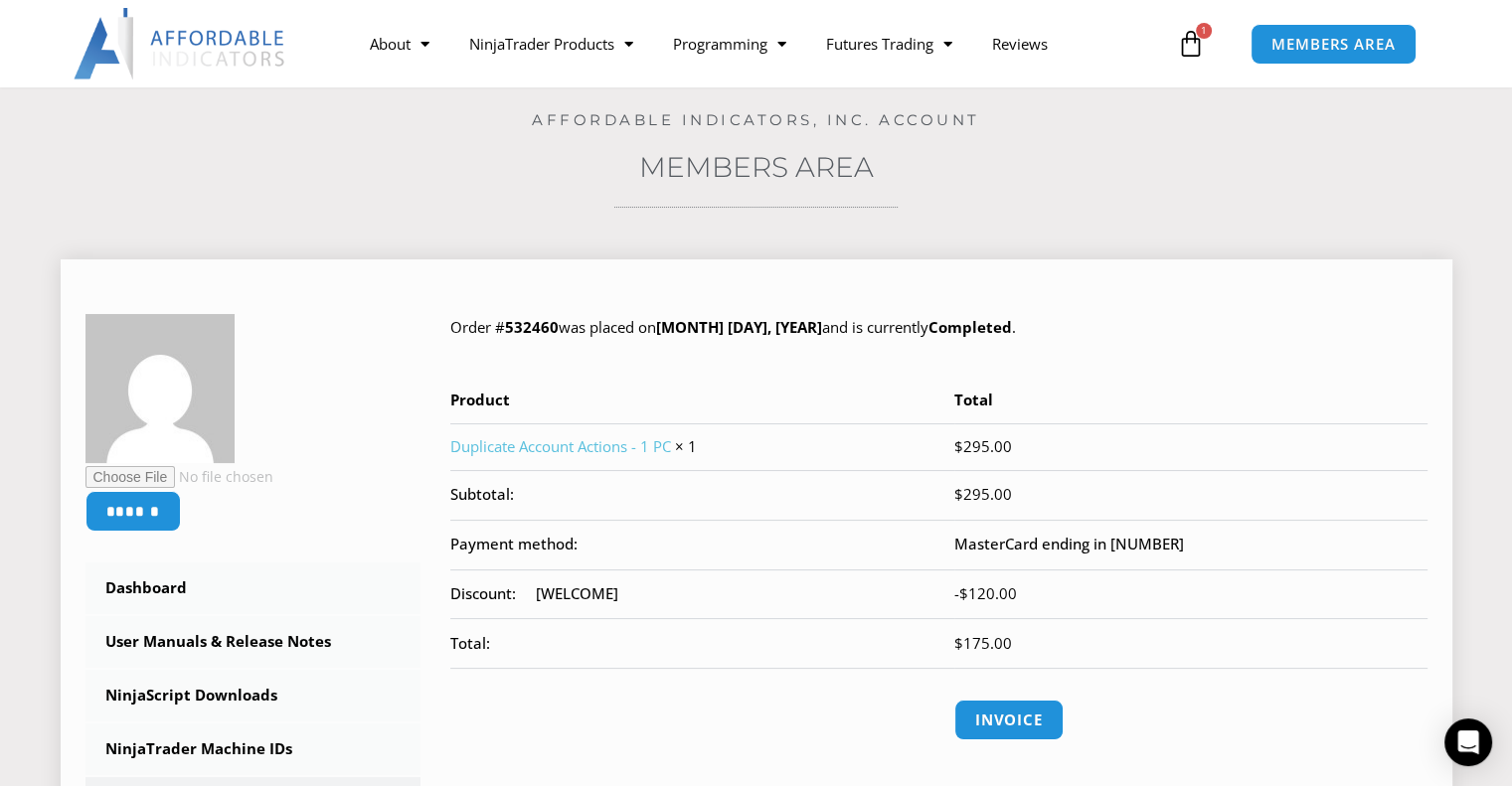 click on "Duplicate Account Actions - 1 PC" at bounding box center (561, 446) 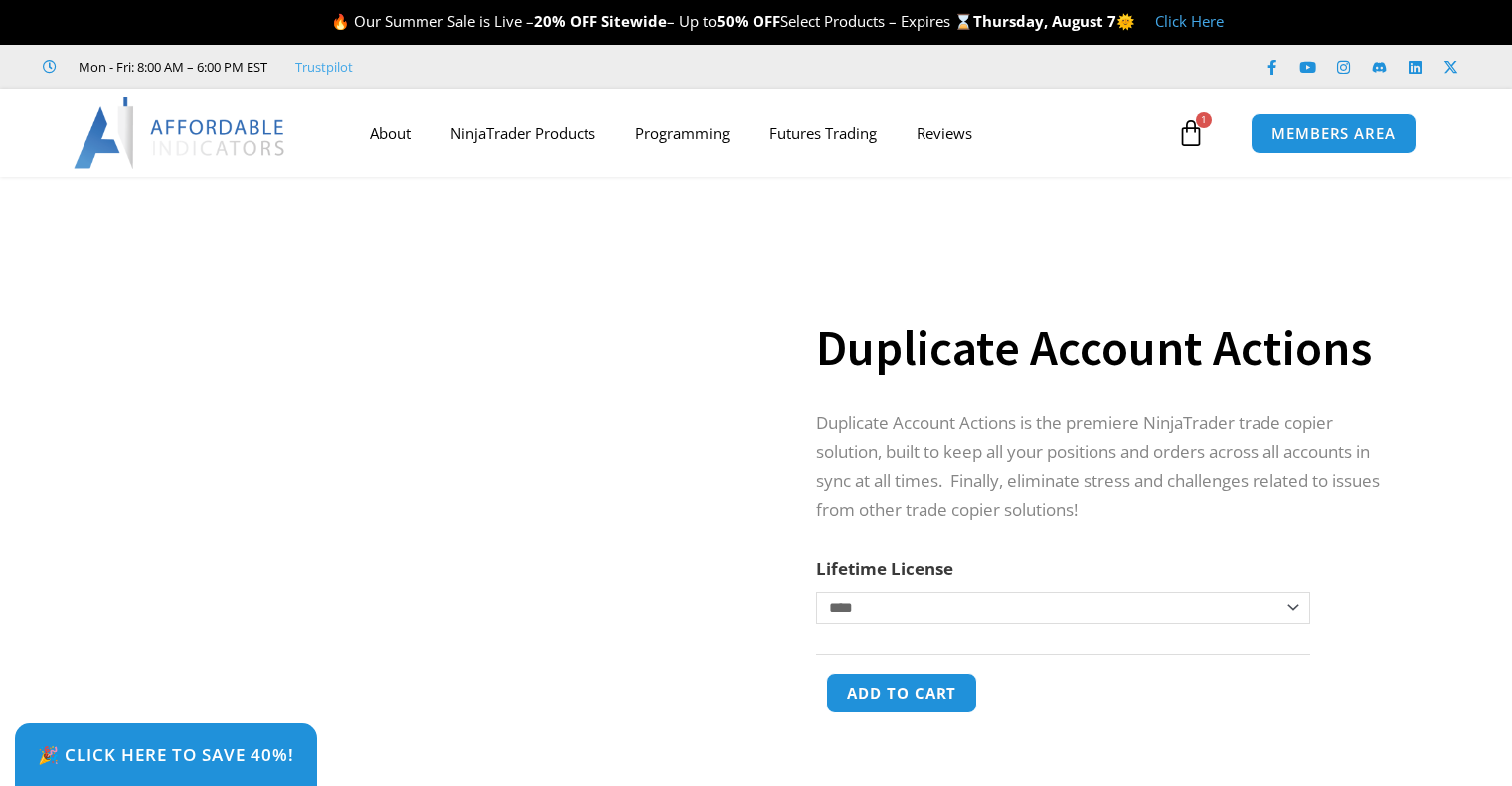 scroll, scrollTop: 0, scrollLeft: 0, axis: both 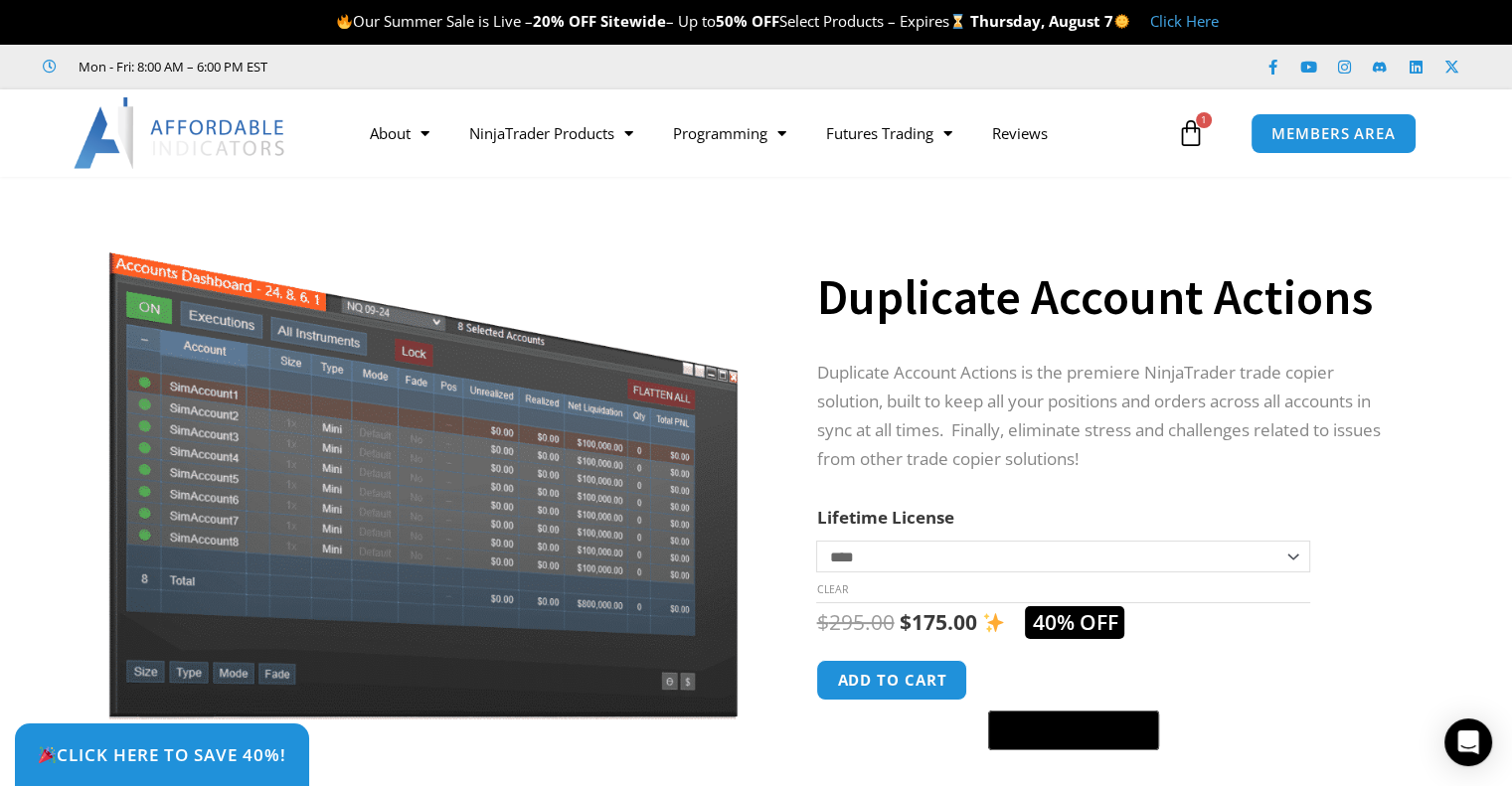 click on "**********" 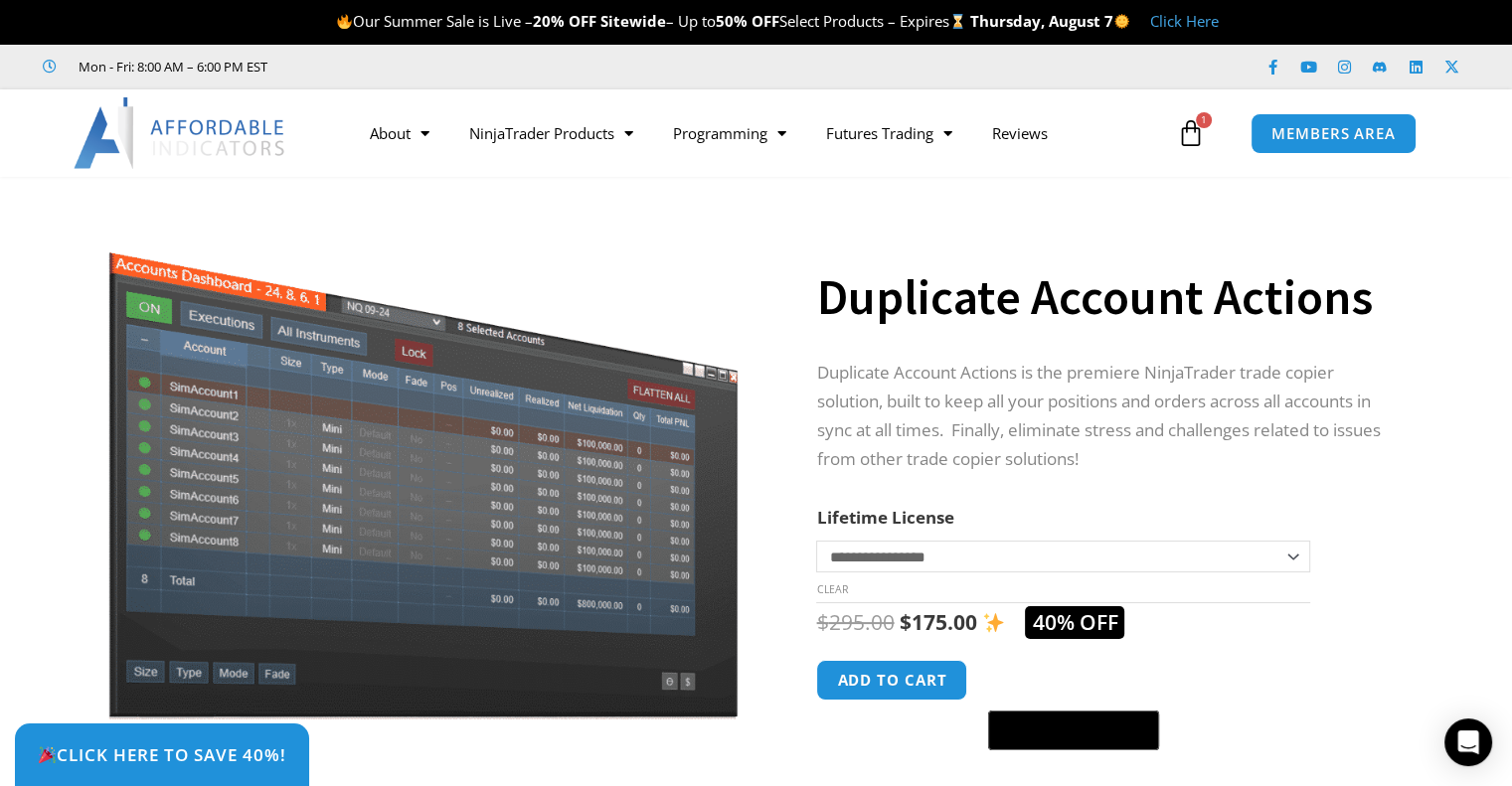 click on "**********" 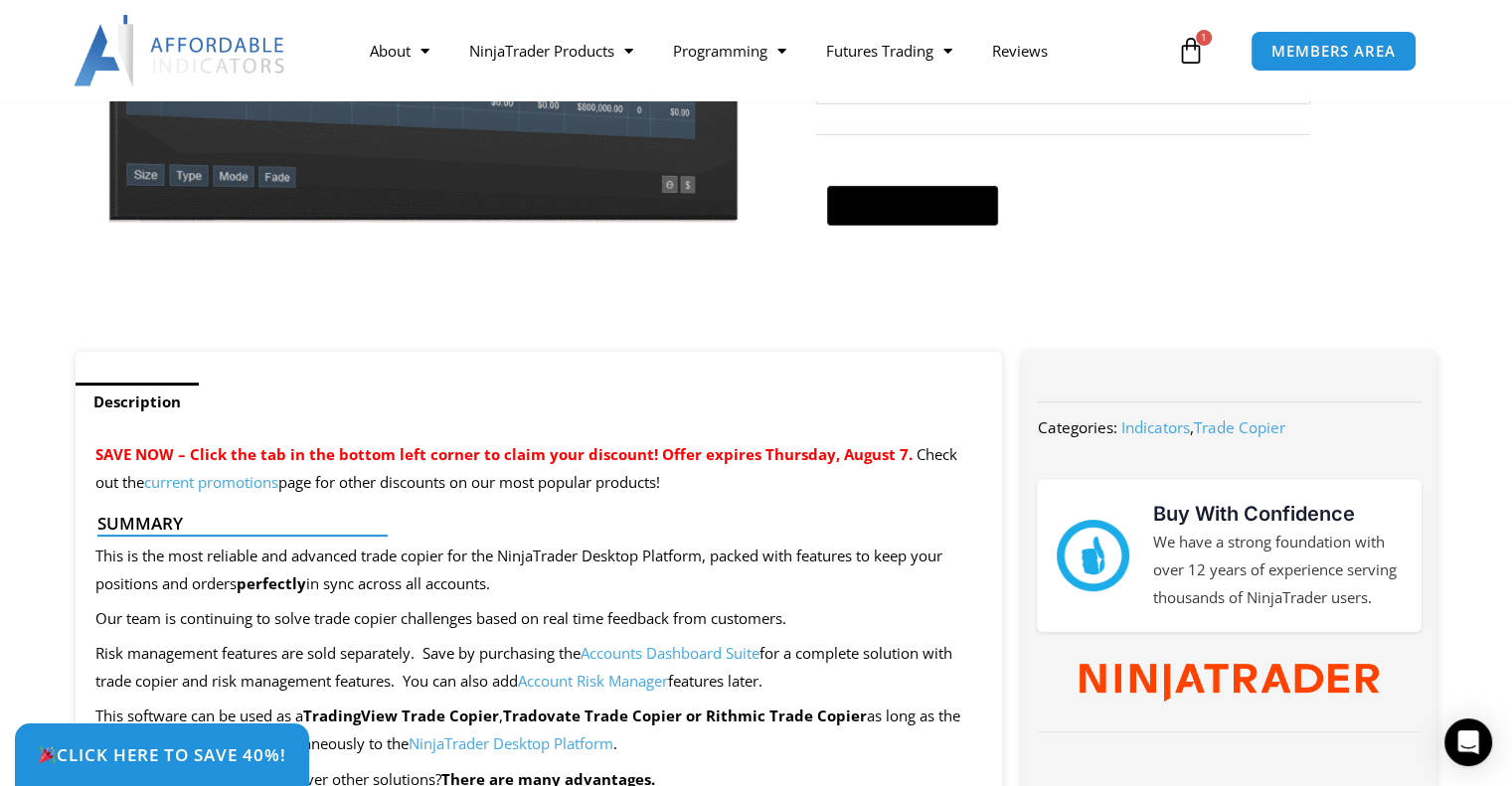 scroll, scrollTop: 0, scrollLeft: 0, axis: both 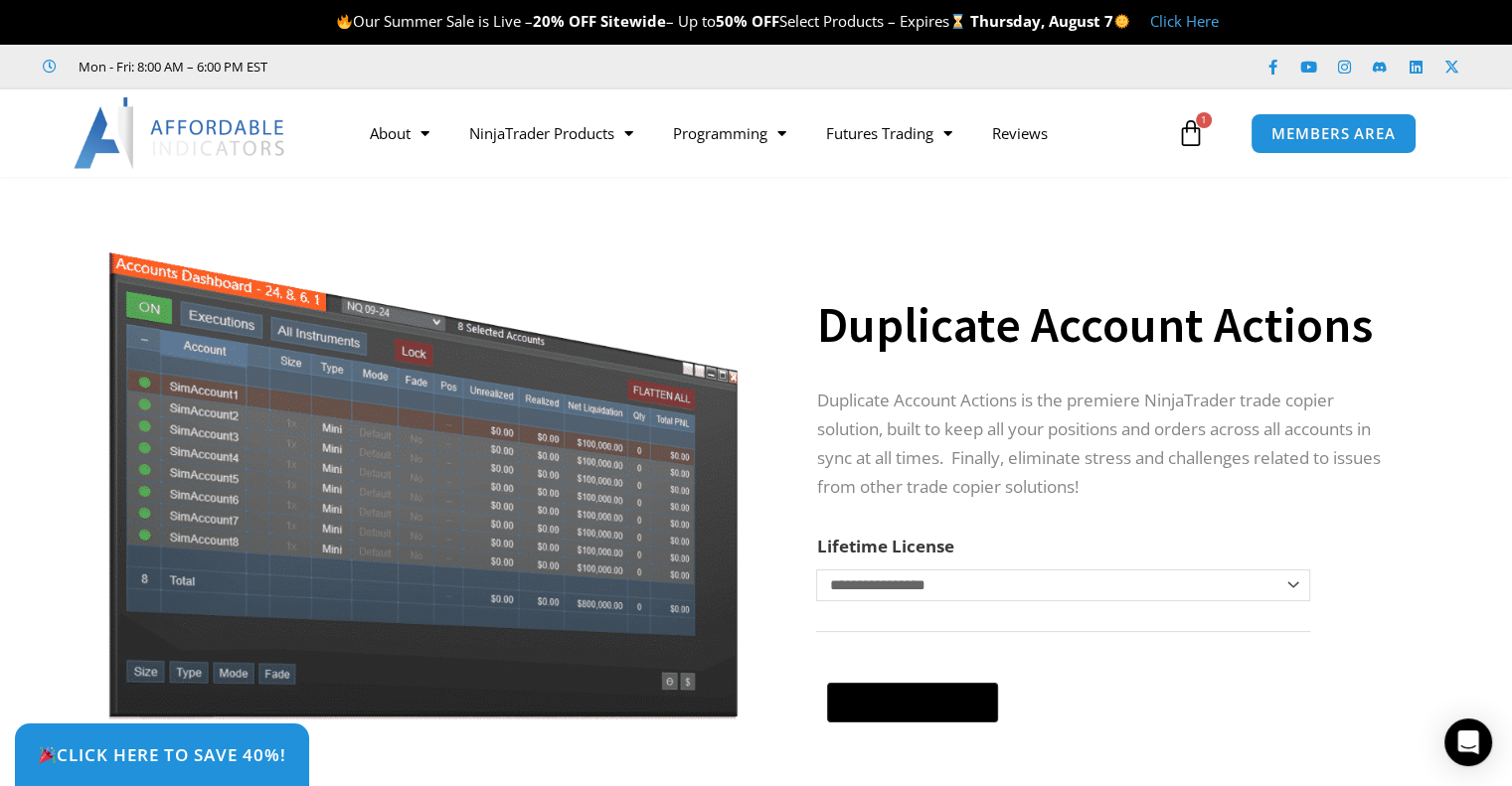 click at bounding box center [422, 465] 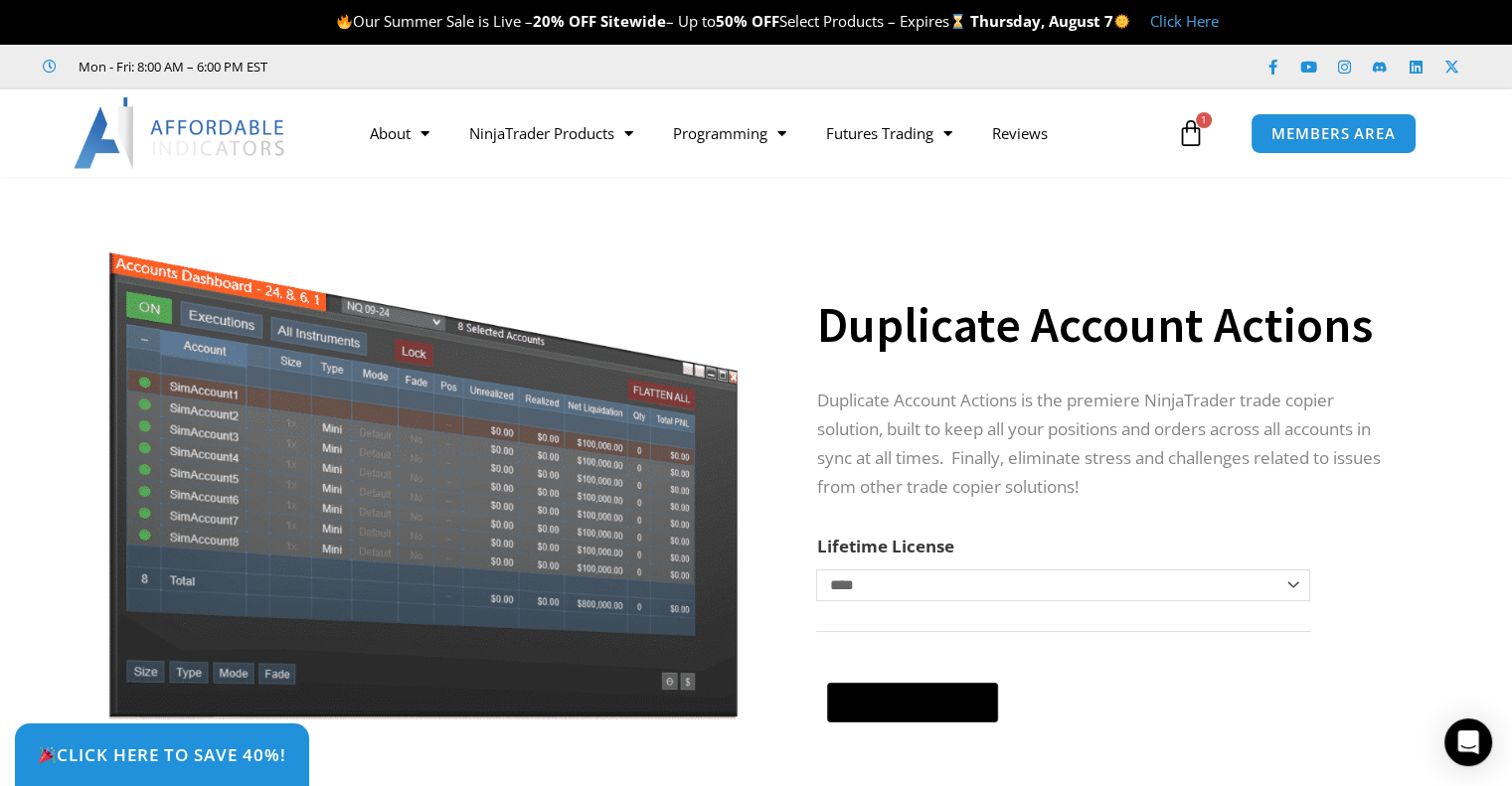 click on "**********" 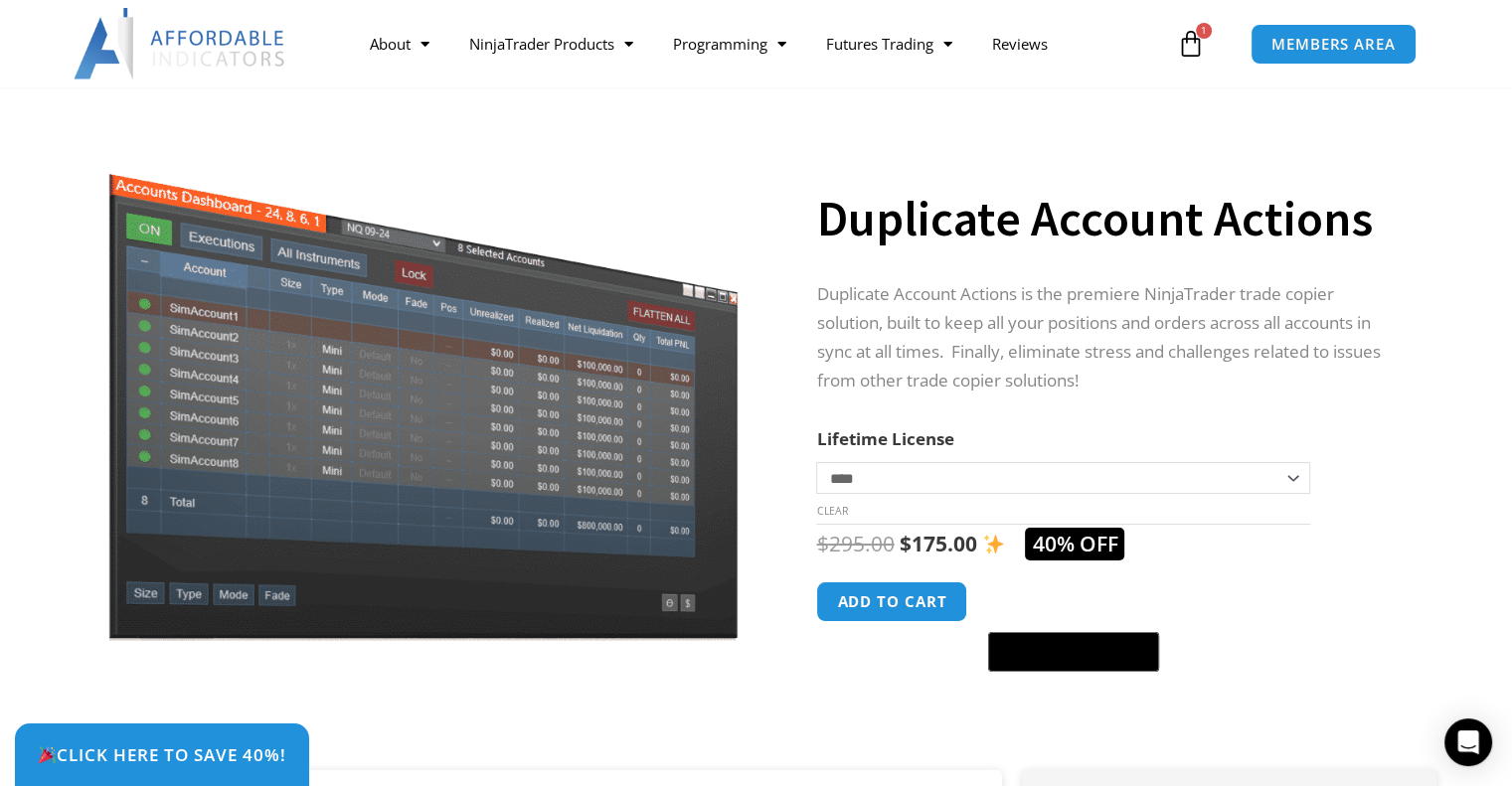 scroll, scrollTop: 497, scrollLeft: 0, axis: vertical 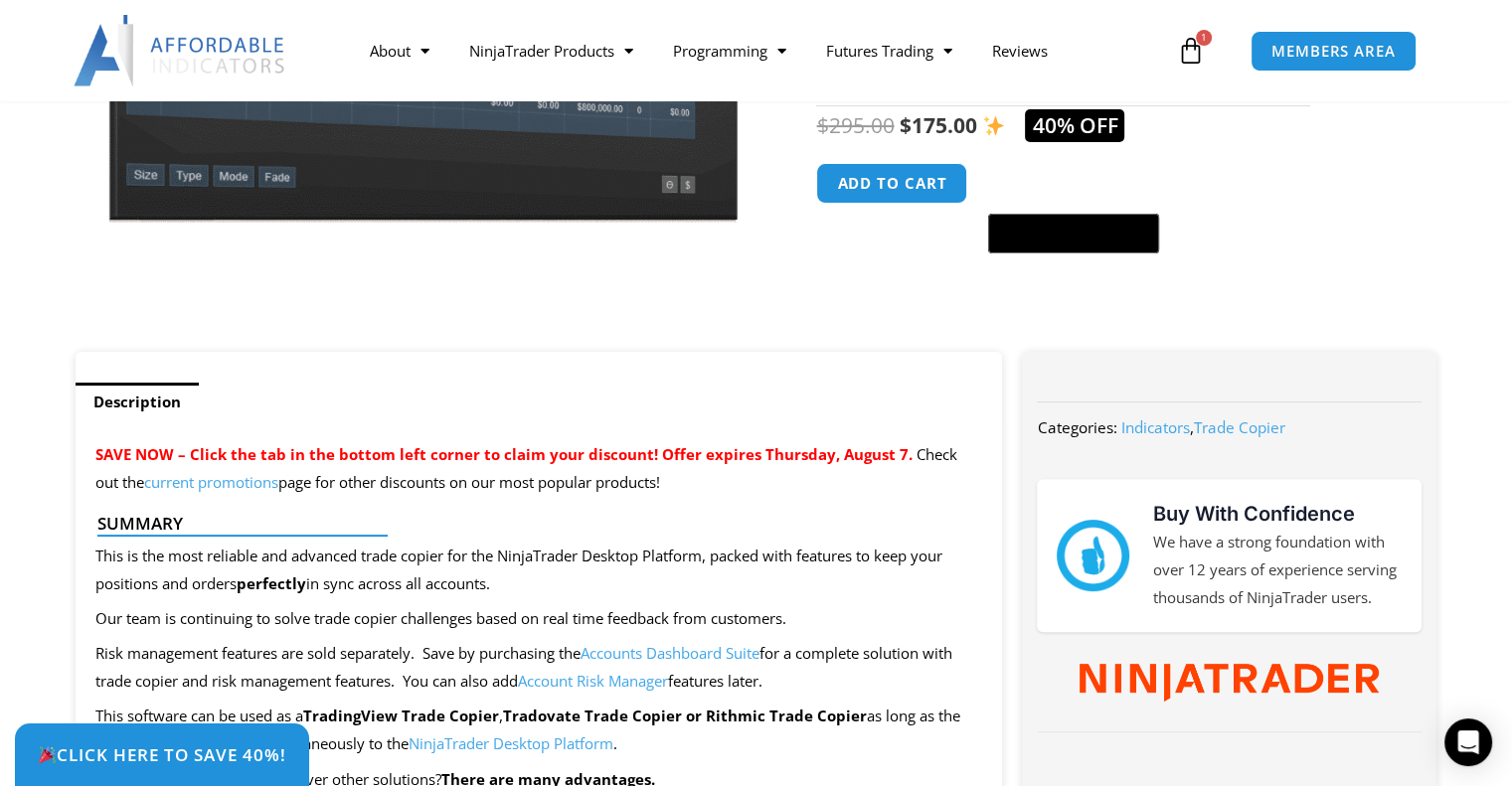 click on "Indicators" at bounding box center [1154, 427] 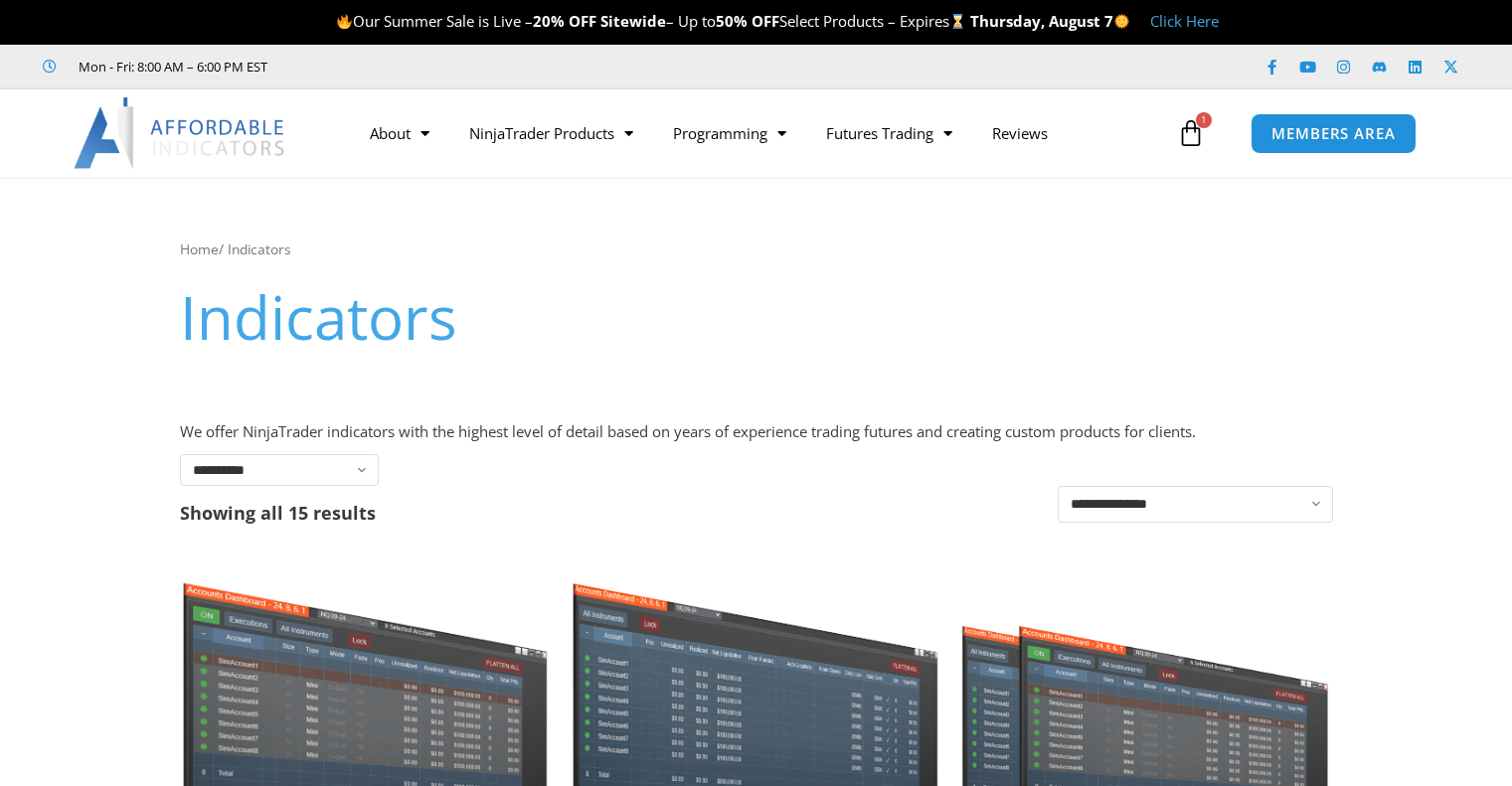 scroll, scrollTop: 0, scrollLeft: 0, axis: both 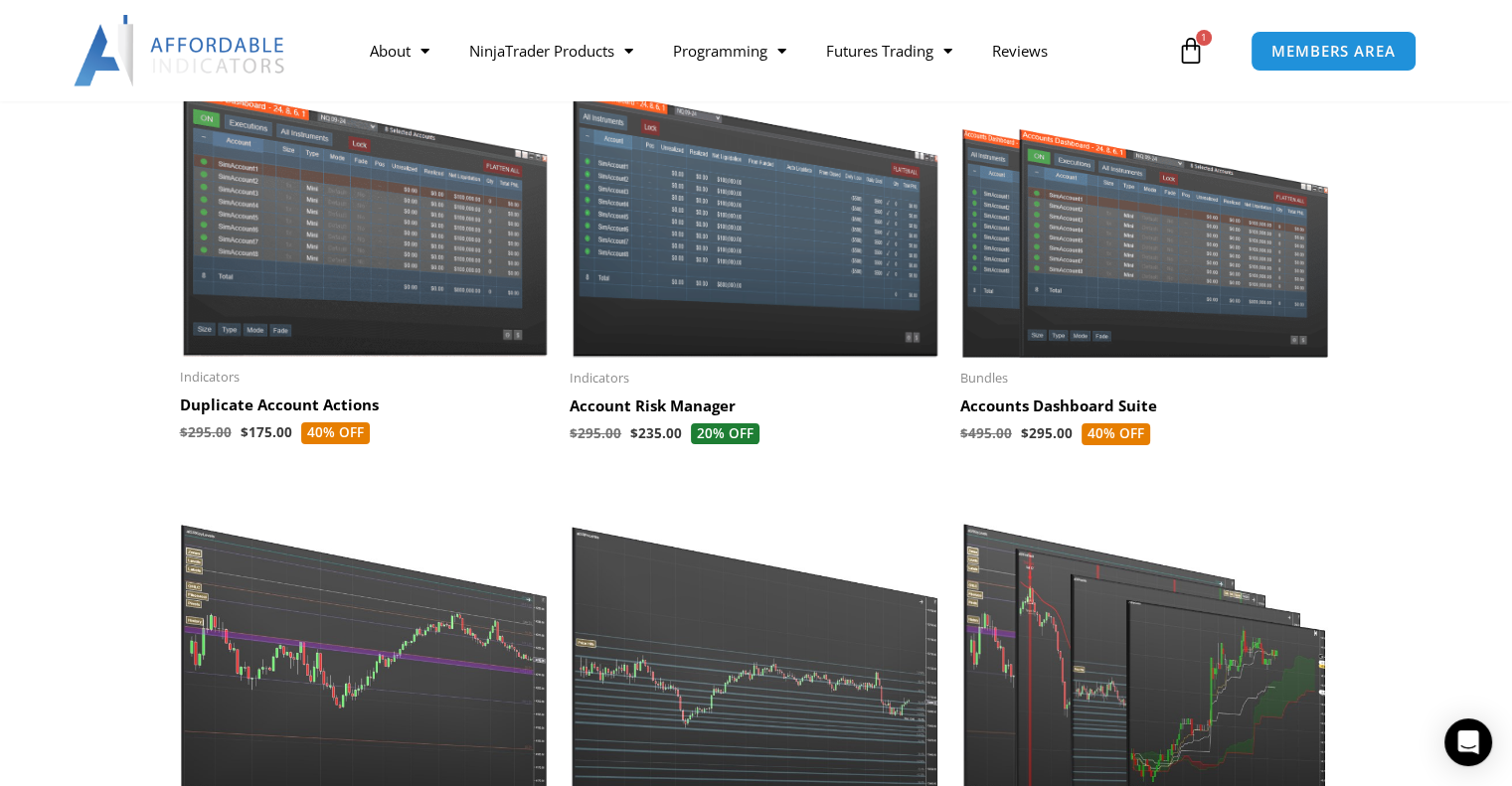 click at bounding box center [365, 210] 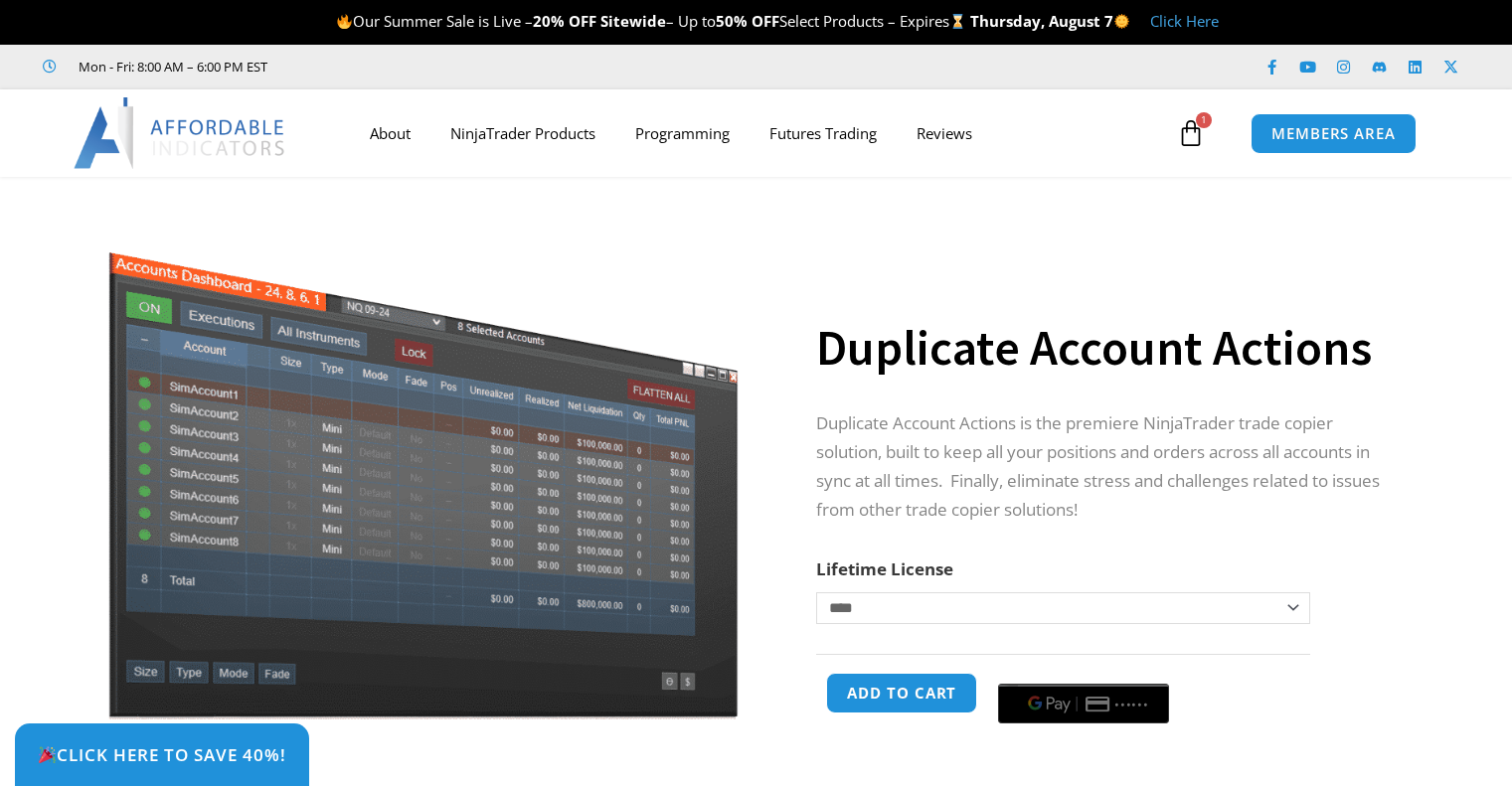 scroll, scrollTop: 0, scrollLeft: 0, axis: both 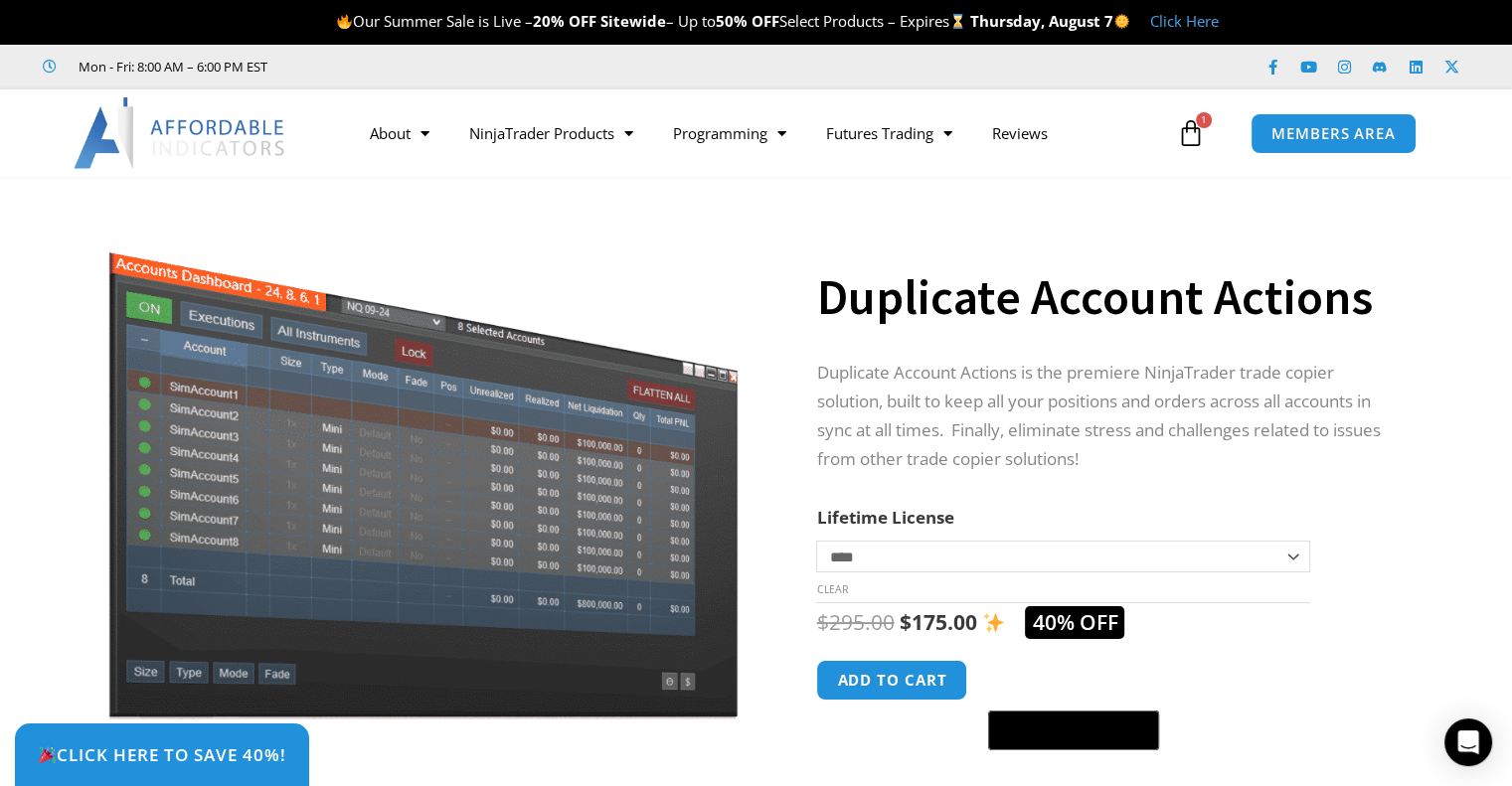 click at bounding box center [1191, 133] 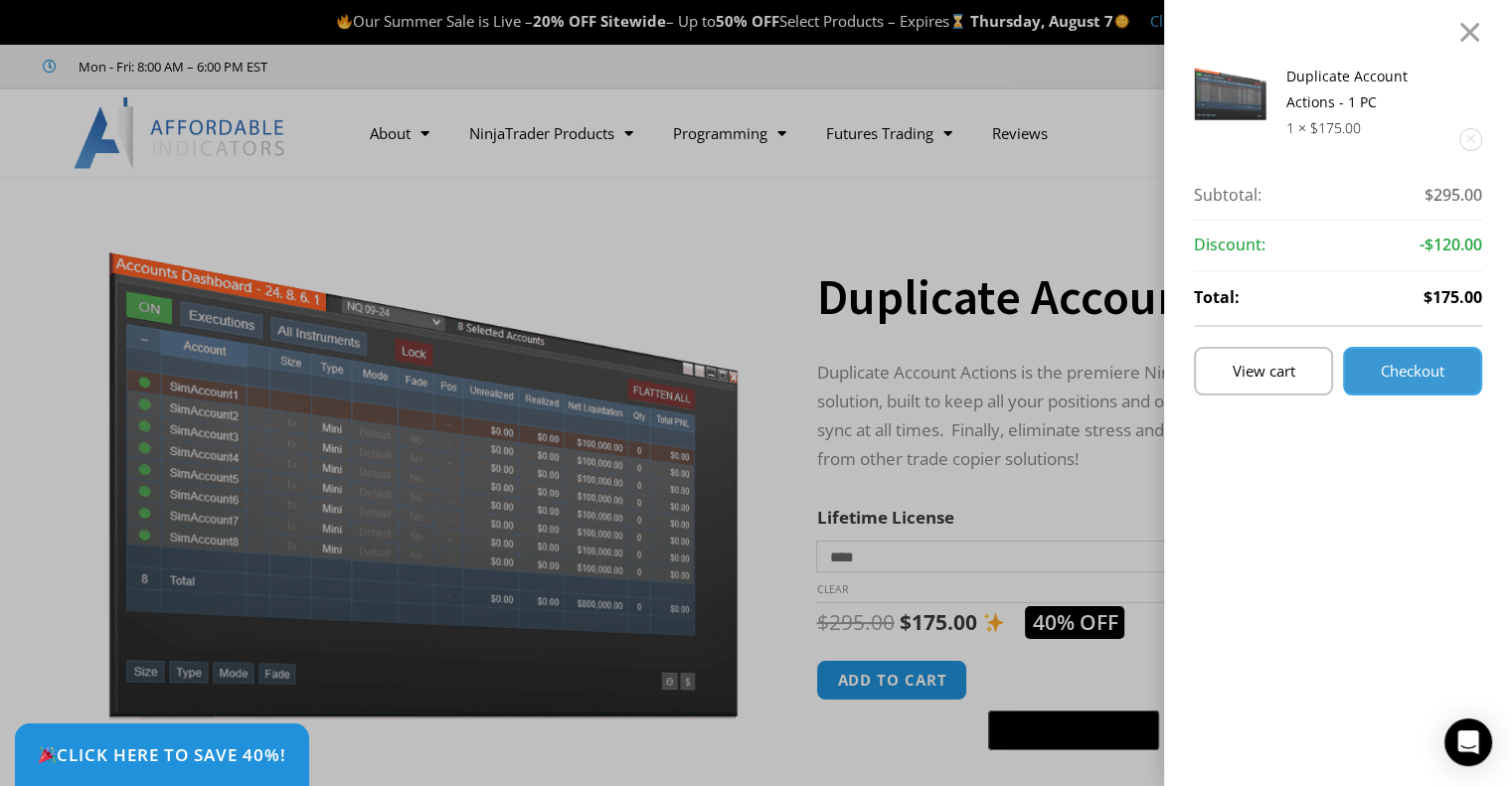 click on "Checkout" at bounding box center (1413, 371) 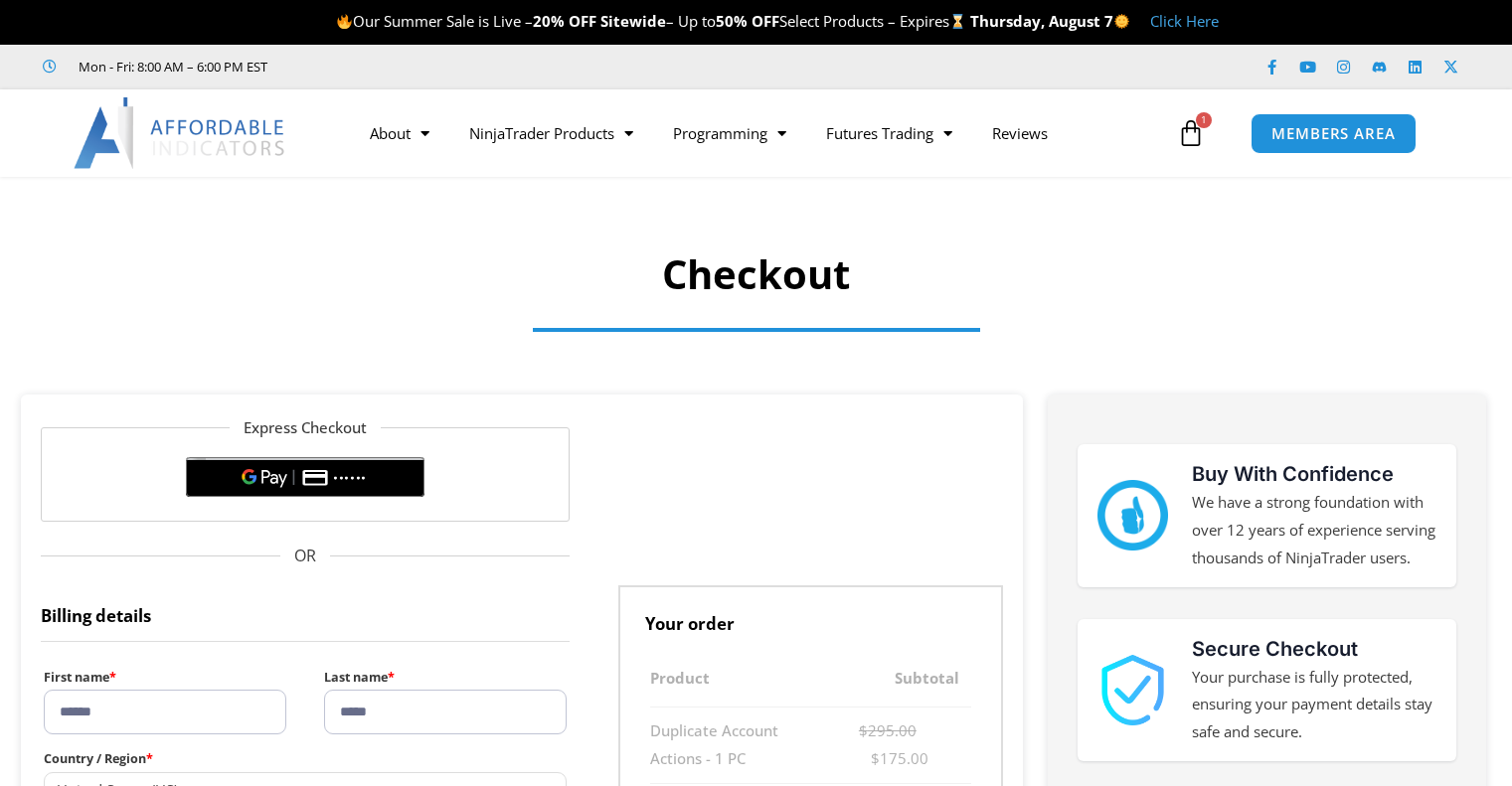 select on "**" 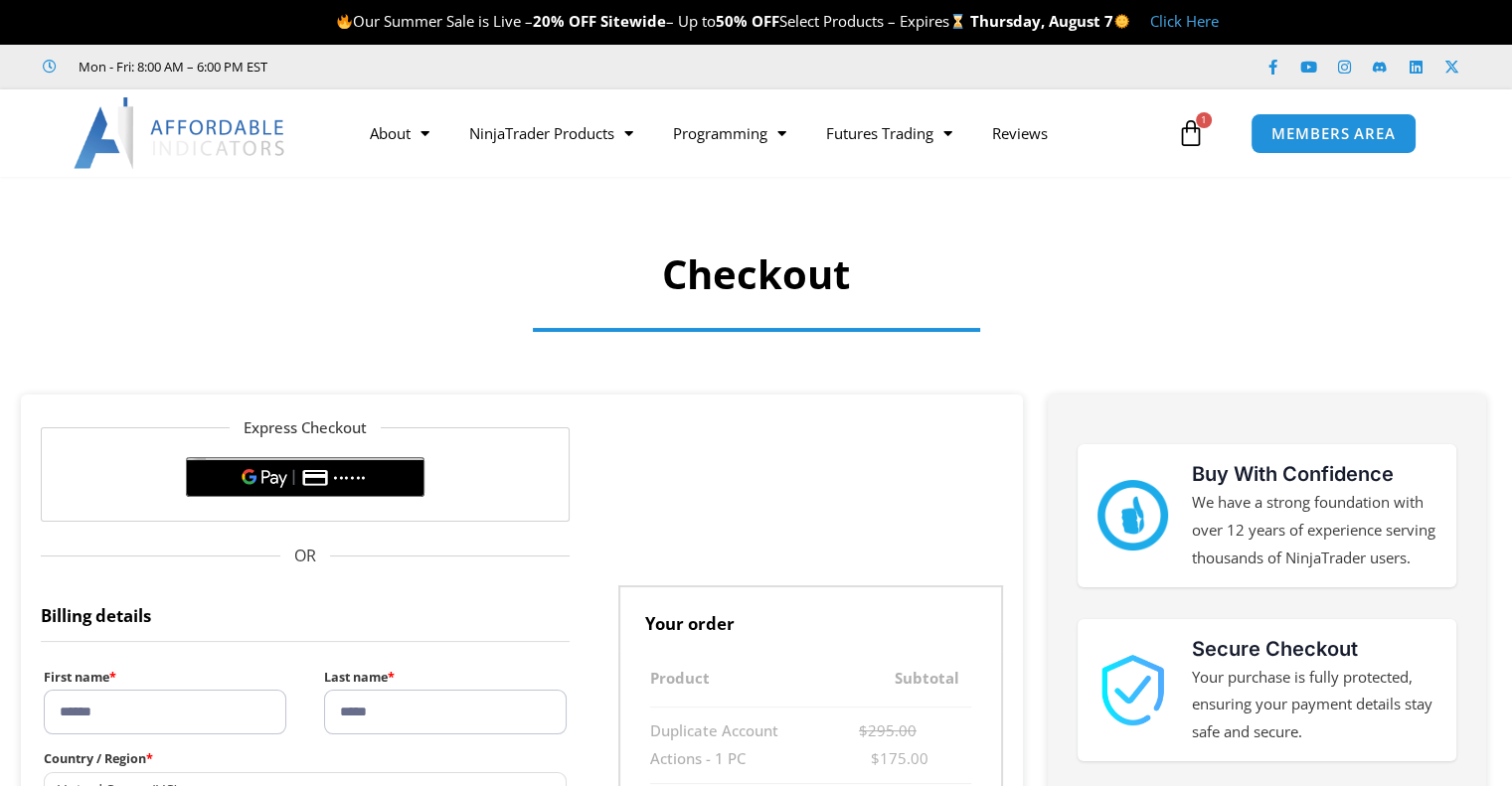 scroll, scrollTop: 0, scrollLeft: 0, axis: both 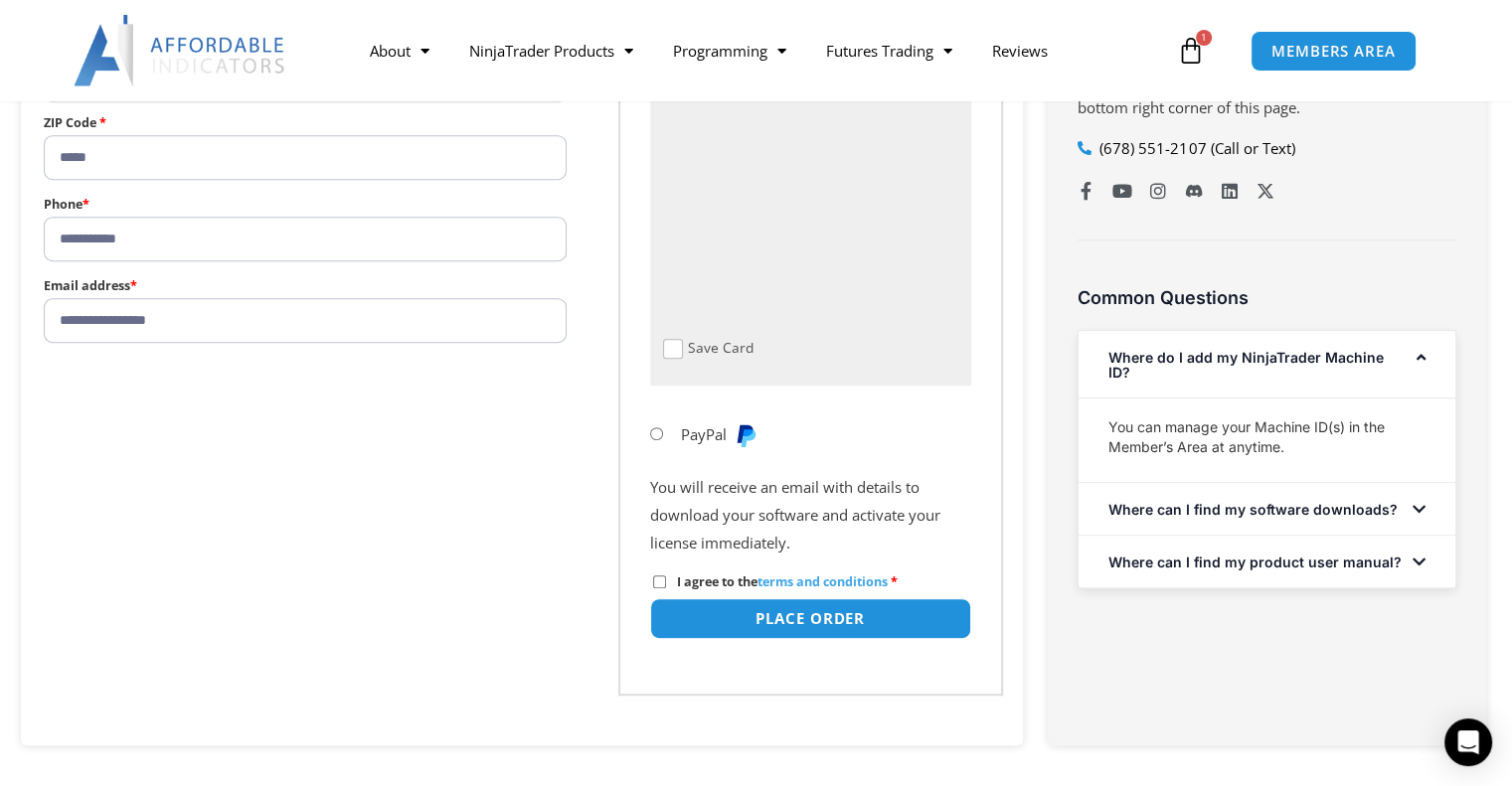 click on "Product
Subtotal
Duplicate Account Actions - 1 PC
$ 295.00      $ 175.00
Subtotal
$ 295.00
Discount - $ 120.00
Total
$ 175.00
Credit / Debit Card
Save Card
PayPal
Google Pay
Apple Pay
You will receive an email with details to download your software and activate your license immediately.
Refund Policy
All sales are final and non-refundable. If you have any questions please  contact us  before completing a purchase.
Purchase Policy
Product licenses can only be used on the purchaser’s computer/computers.
Compatibility" at bounding box center (810, 203) 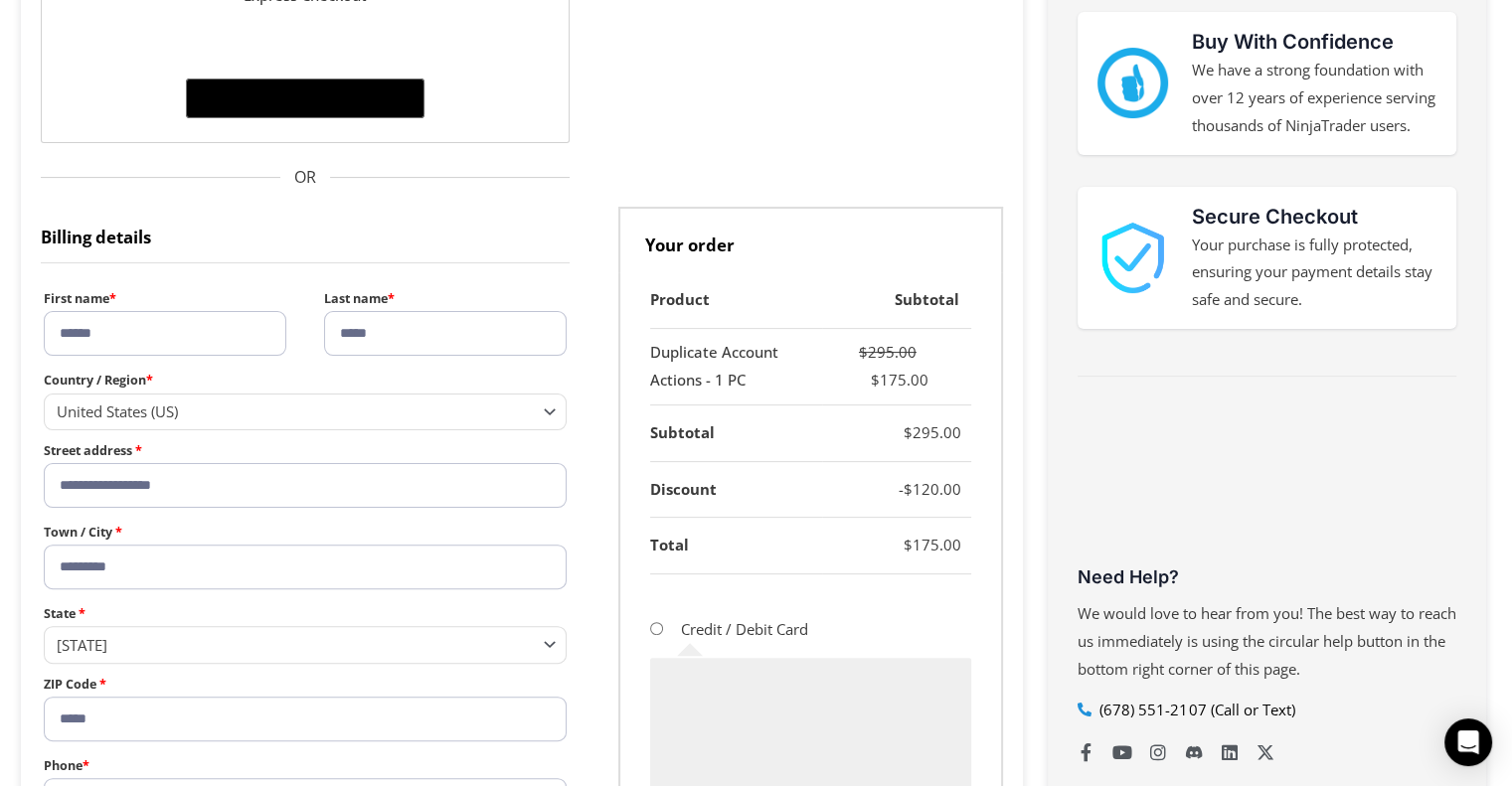 scroll, scrollTop: 0, scrollLeft: 0, axis: both 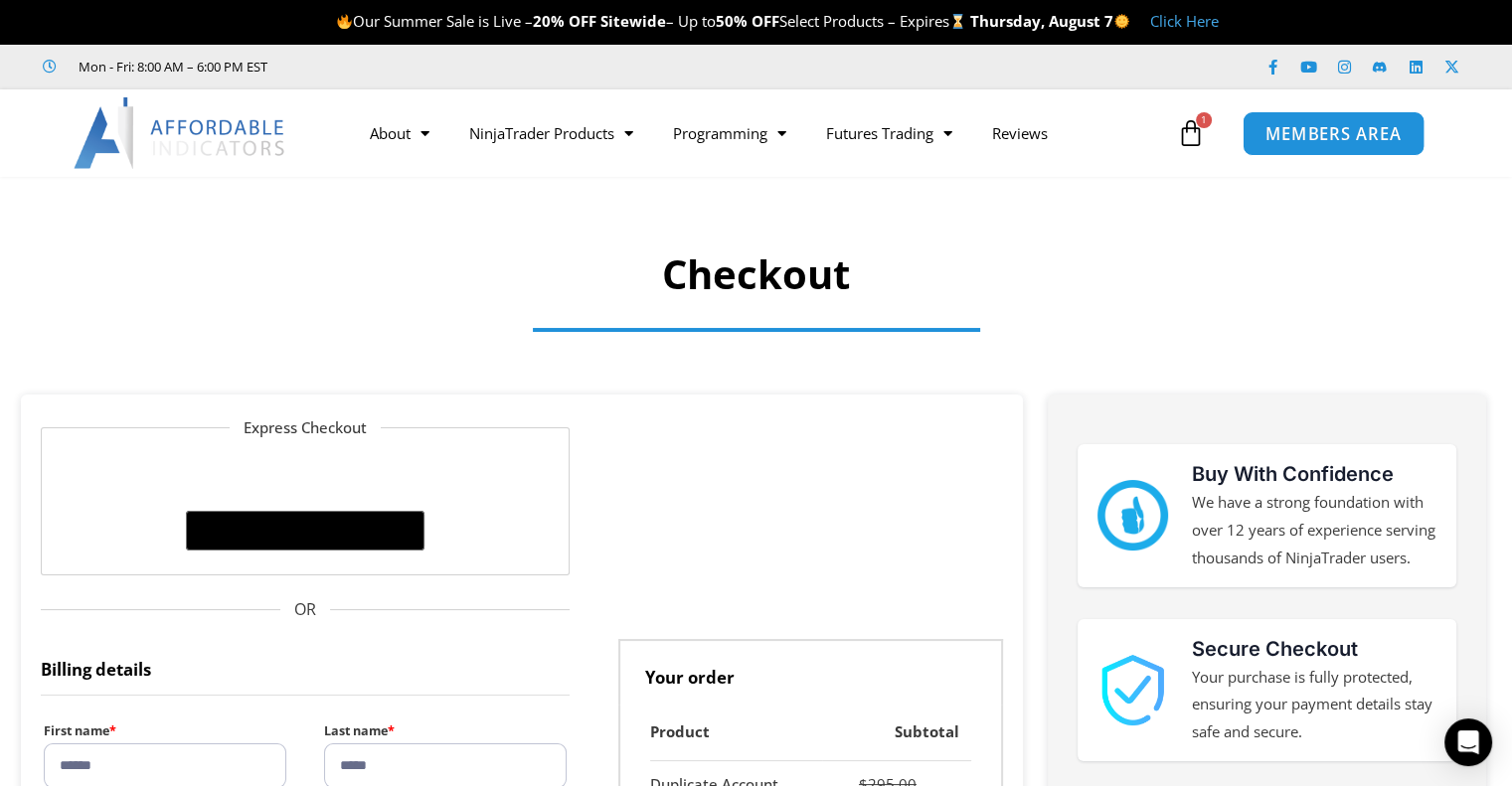 click on "MEMBERS AREA" at bounding box center (1333, 133) 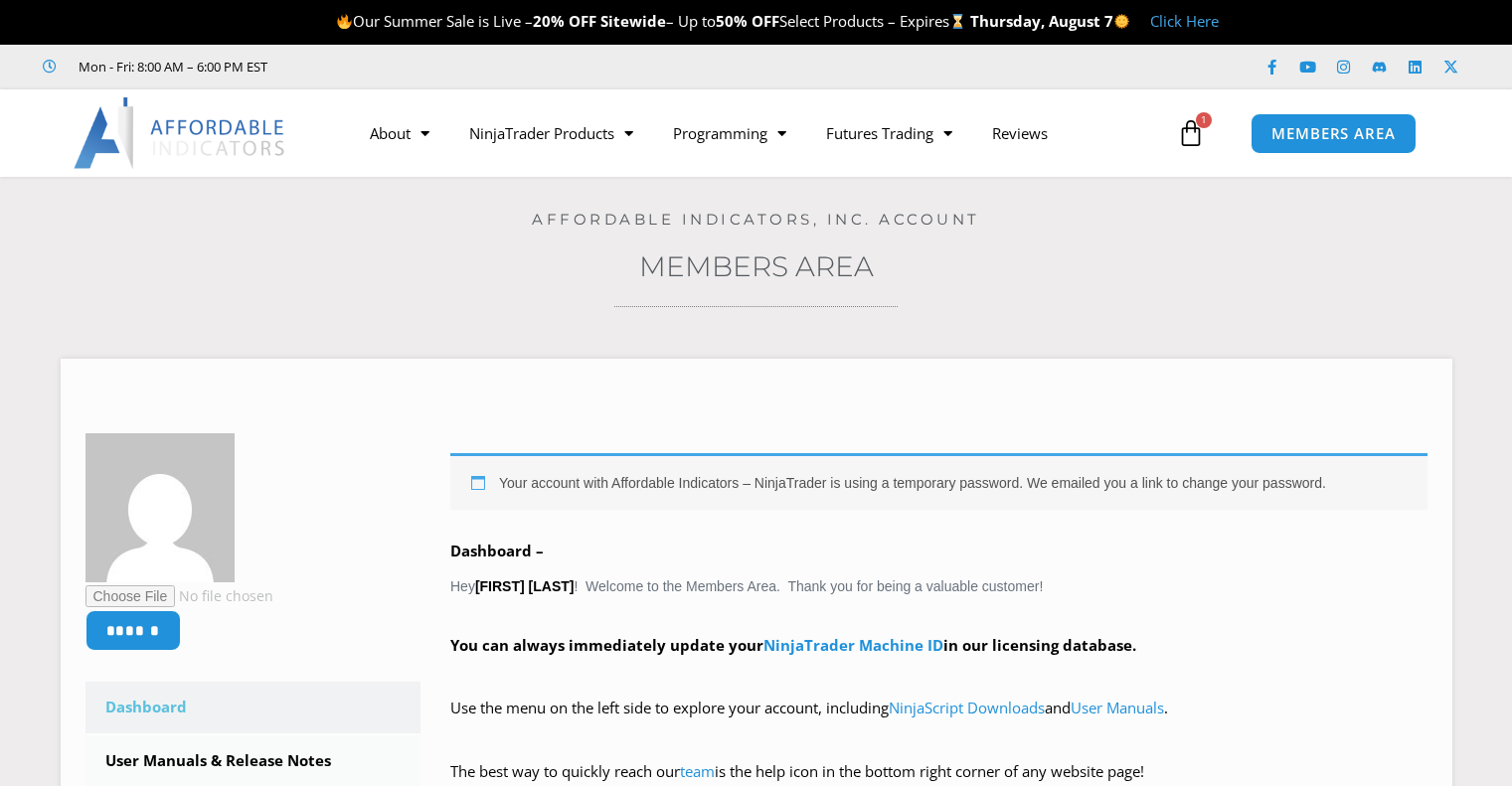 scroll, scrollTop: 0, scrollLeft: 0, axis: both 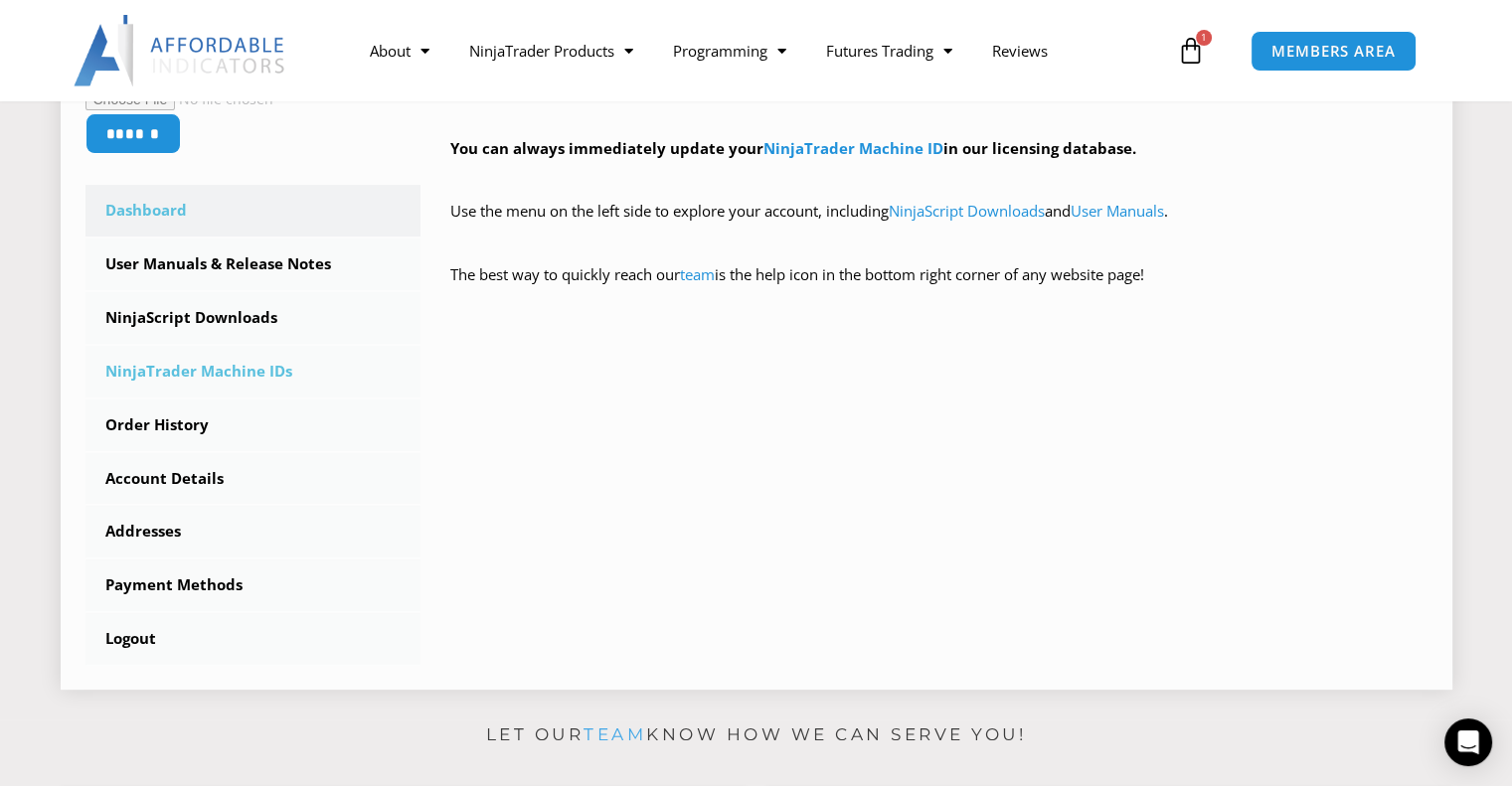 click on "NinjaTrader Machine IDs" at bounding box center [253, 372] 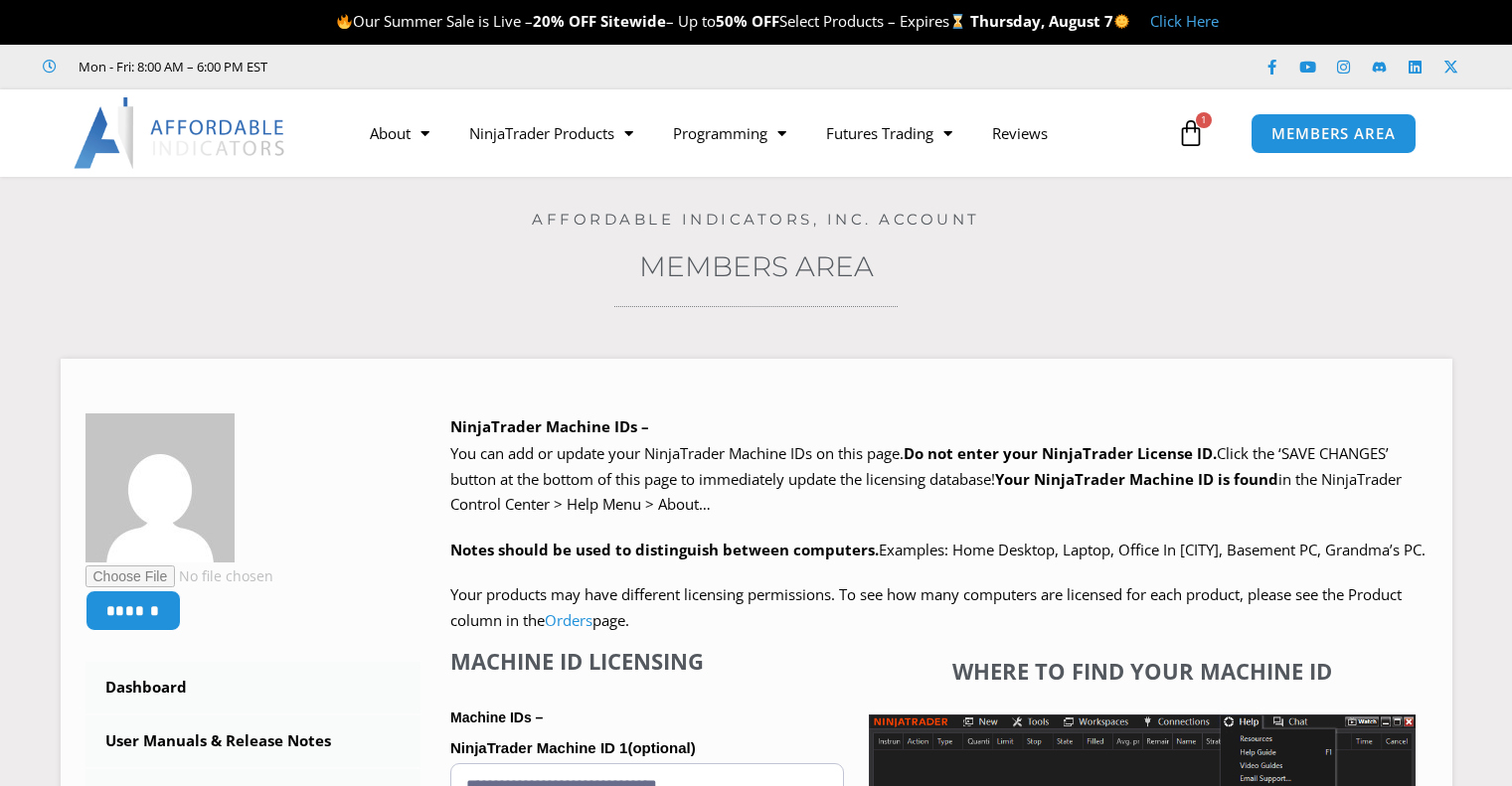 scroll, scrollTop: 0, scrollLeft: 0, axis: both 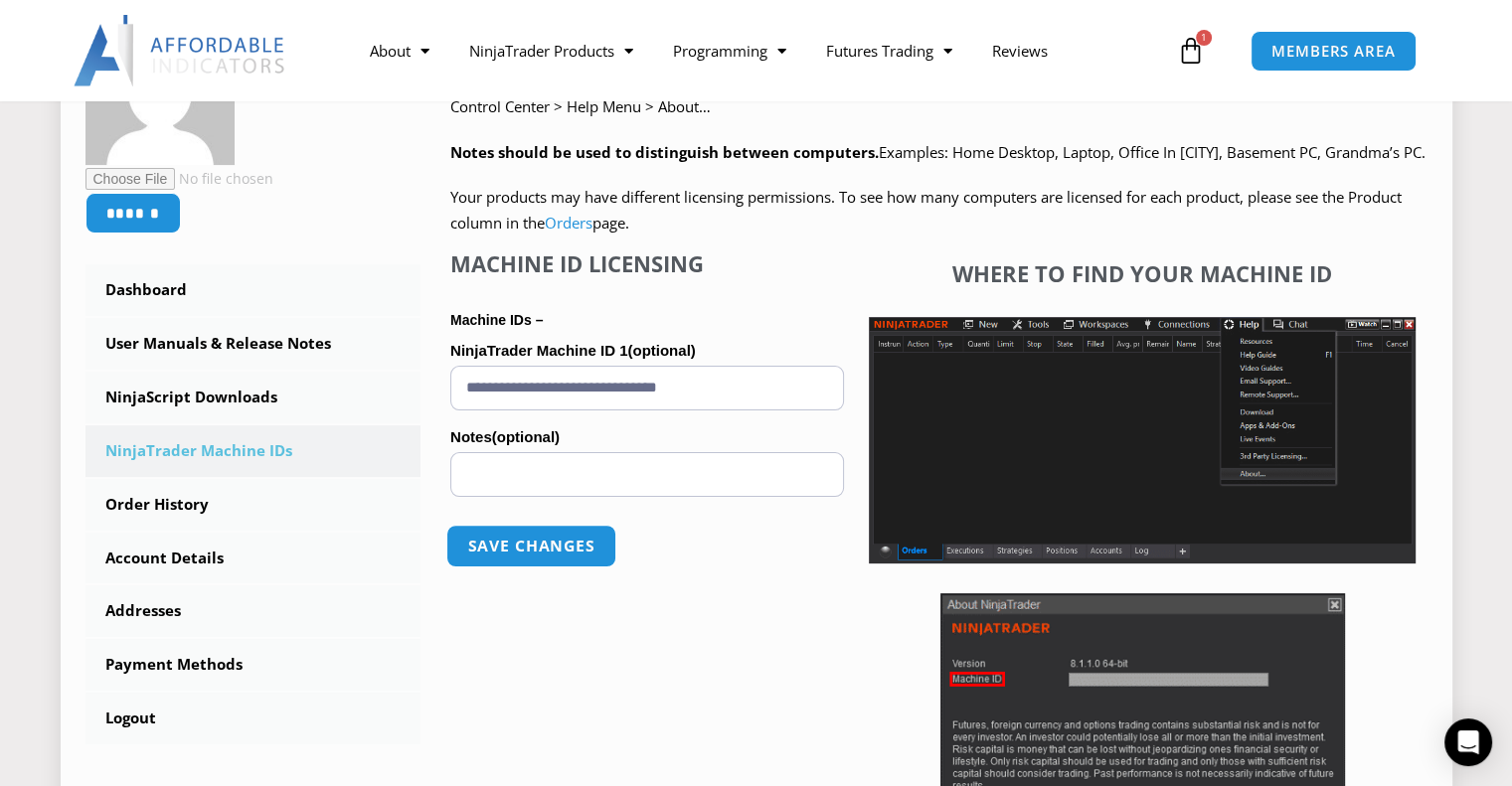 click on "Save changes" at bounding box center [531, 546] 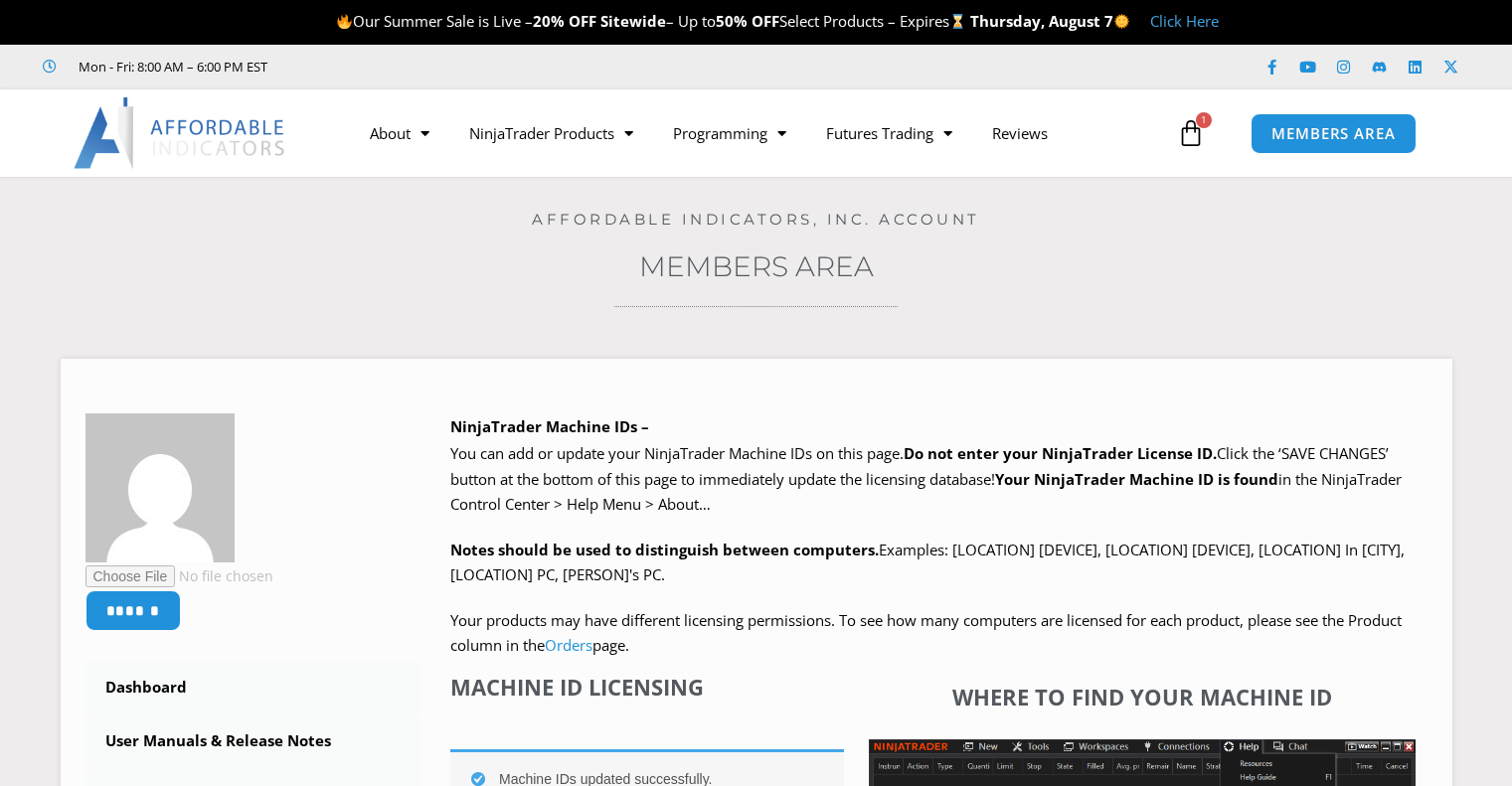 scroll, scrollTop: 0, scrollLeft: 0, axis: both 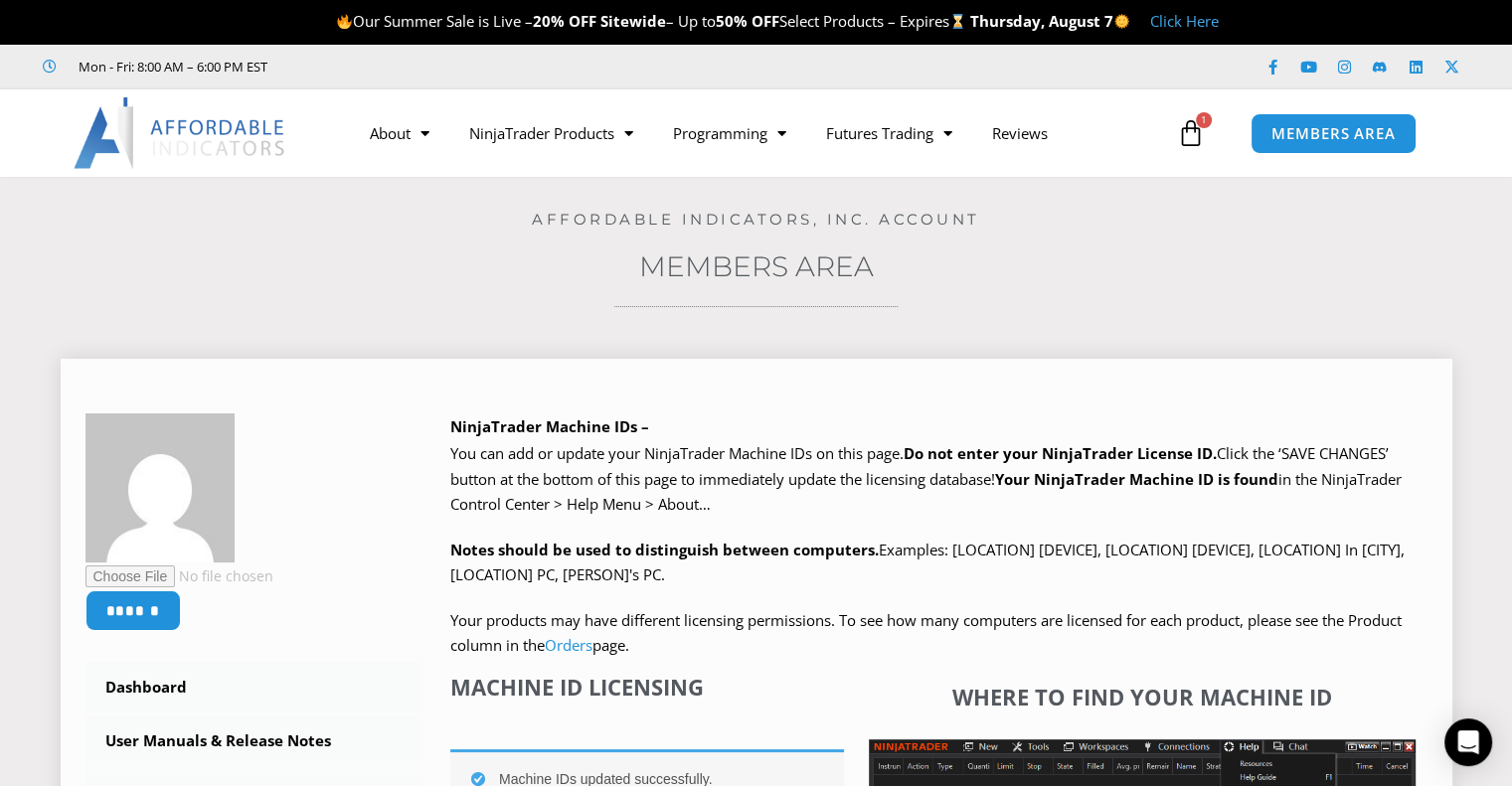 click on "******
Dashboard
Subscriptions
User Manuals & Release Notes
NinjaScript Downloads
NinjaTrader Machine IDs
Order History
Account Details
Addresses
Payment Methods
Logout
NinjaTrader Machine IDs –
We are transitioning all NinjaTrader software packages to a web site licensing system. Your NinjaTrader Machine IDs listed below will only be updated for software listed on the  Downloads" at bounding box center [756, 850] 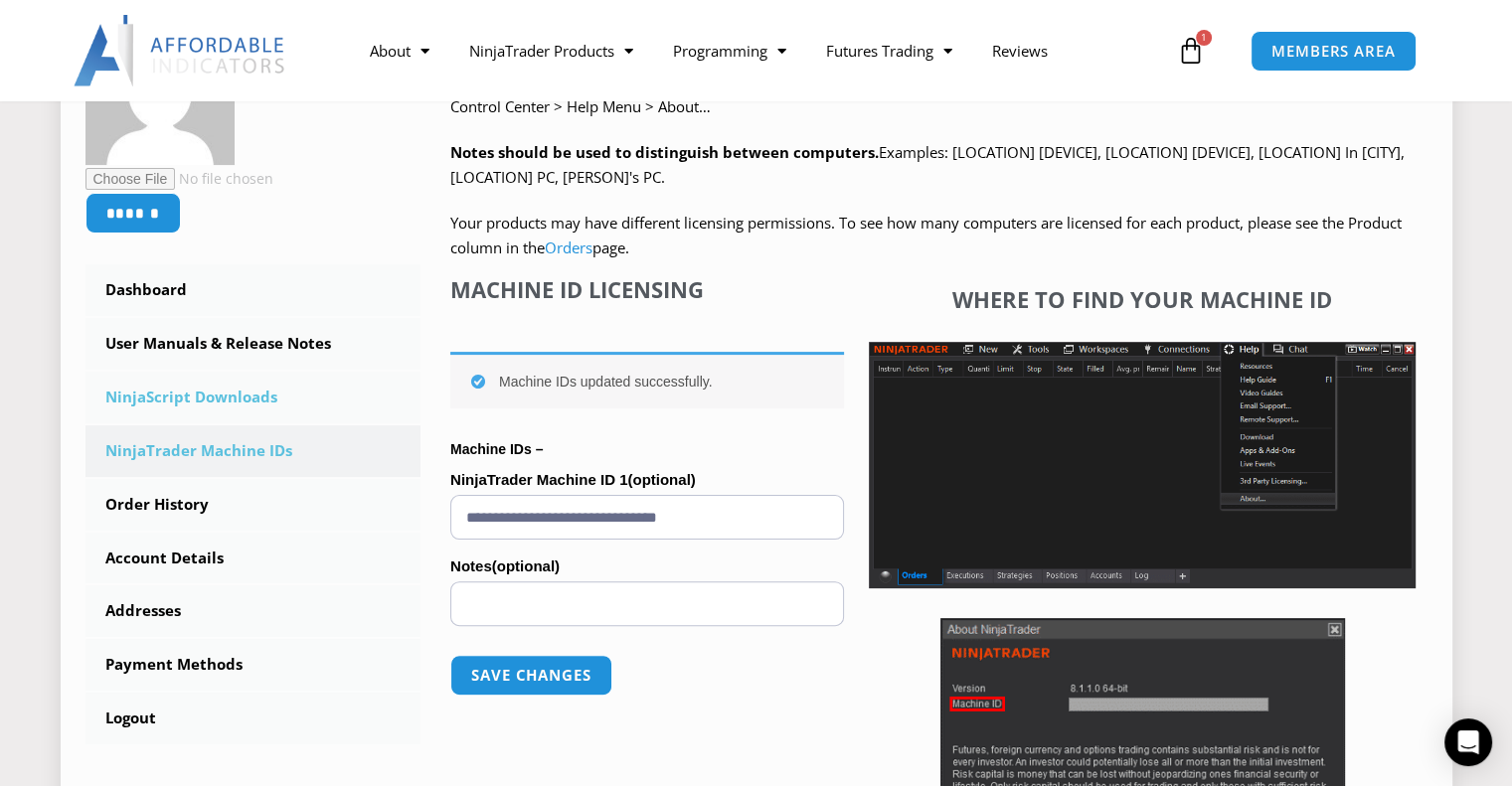 click on "NinjaScript Downloads" at bounding box center (253, 397) 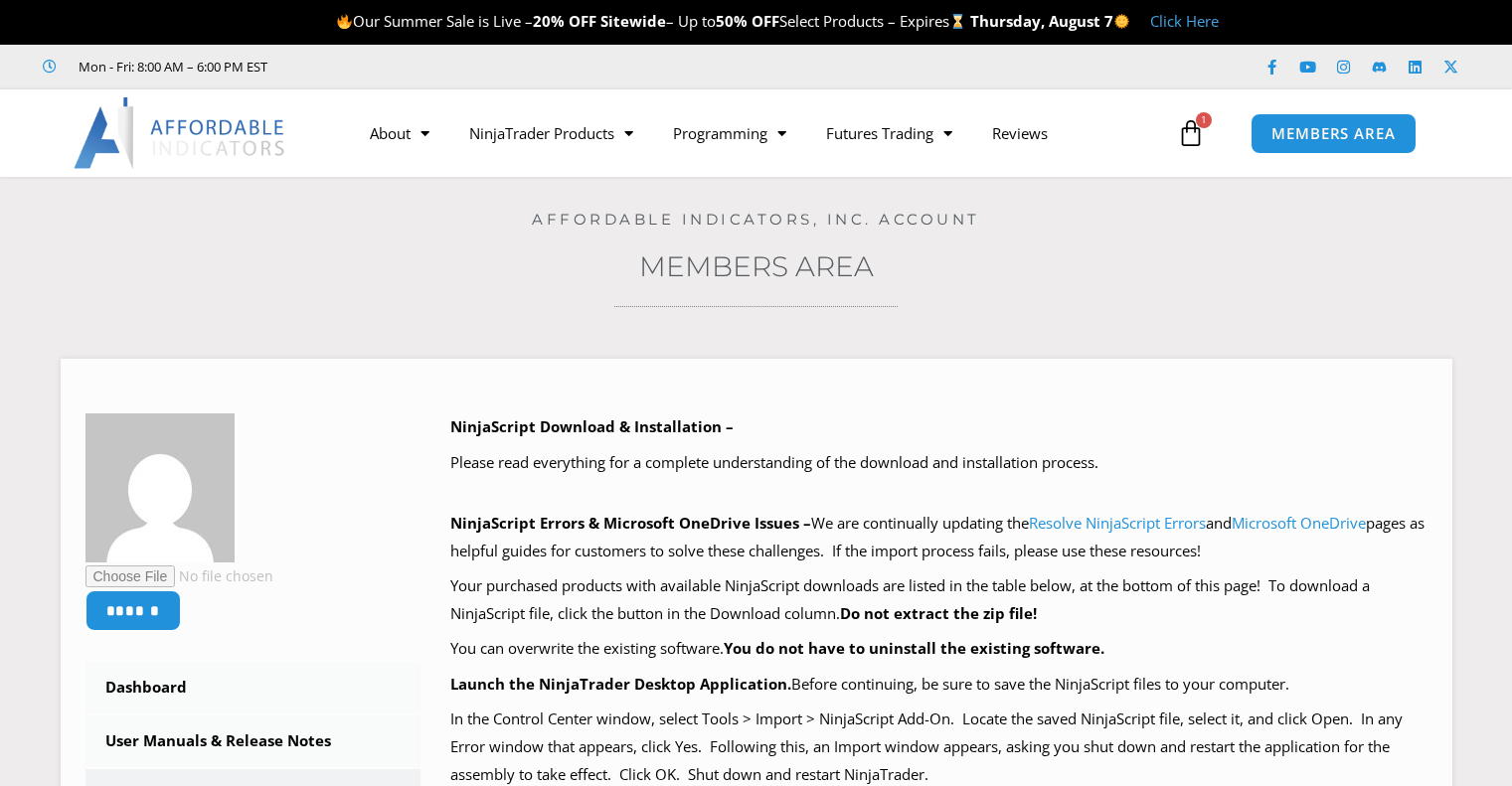 scroll, scrollTop: 0, scrollLeft: 0, axis: both 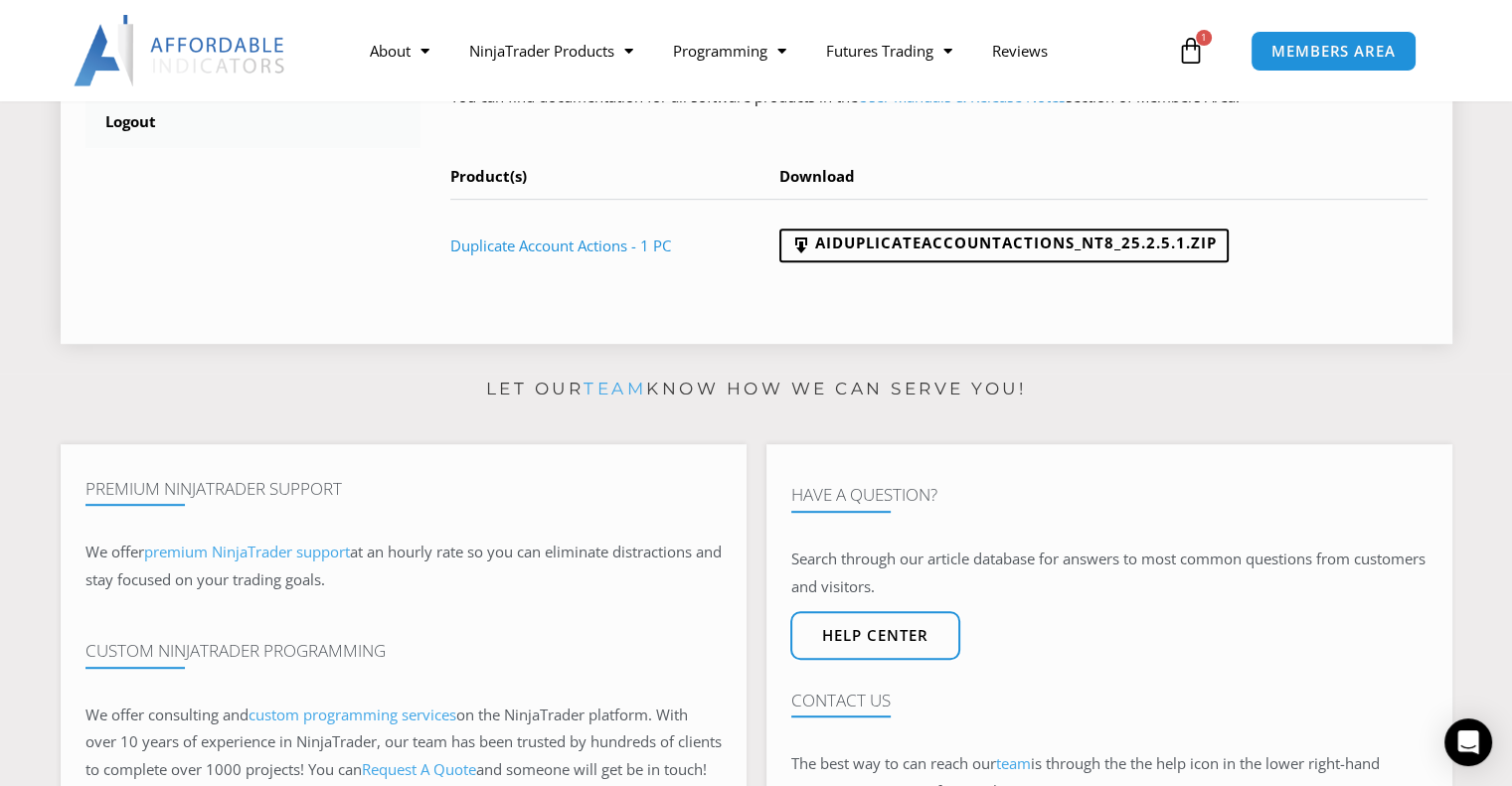 click on "AIDuplicateAccountActions_NT8_25.2.5.1.zip" at bounding box center (1103, 244) 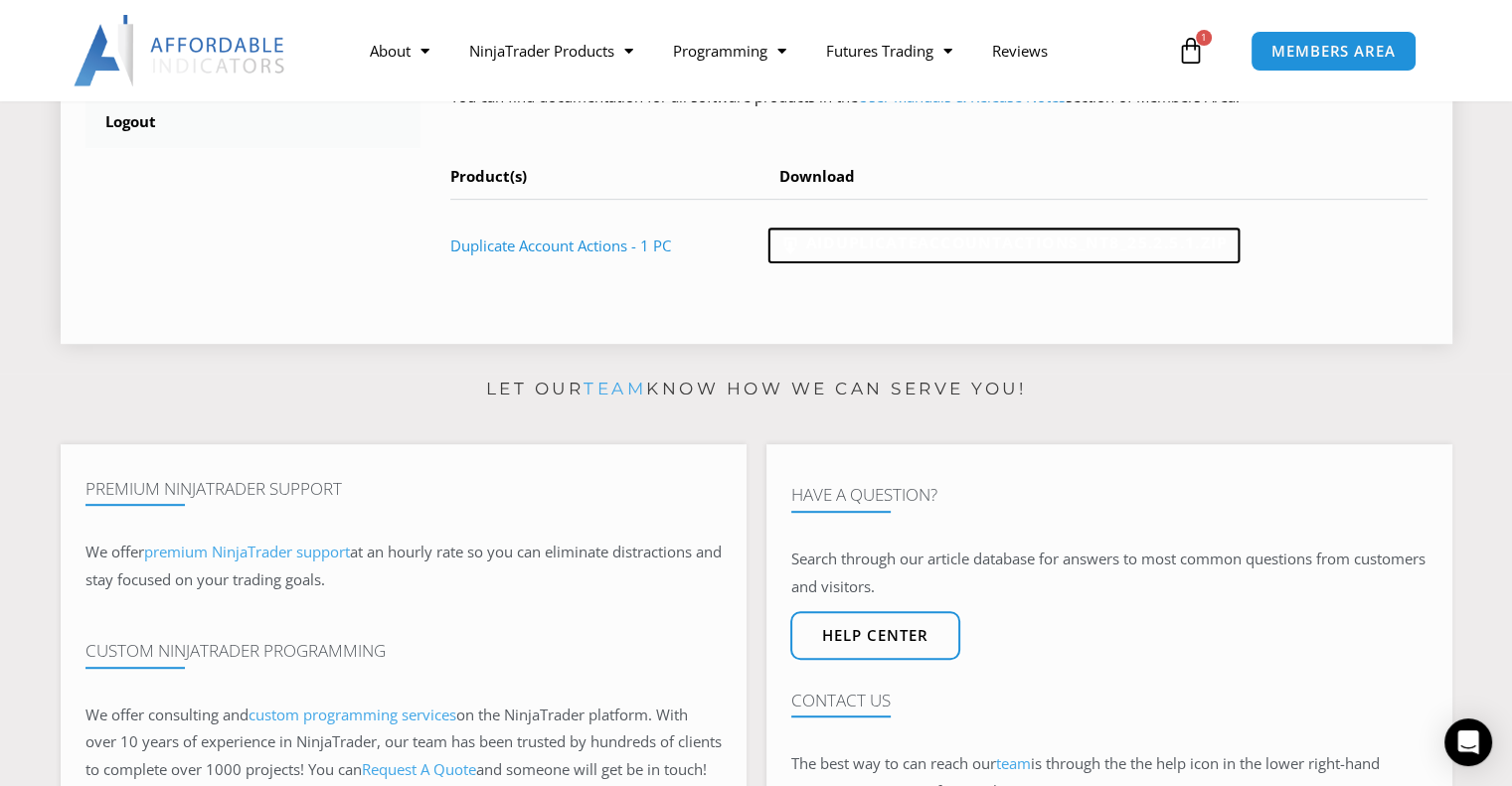 click on "AIDuplicateAccountActions_NT8_25.2.5.1.zip" at bounding box center (1003, 246) 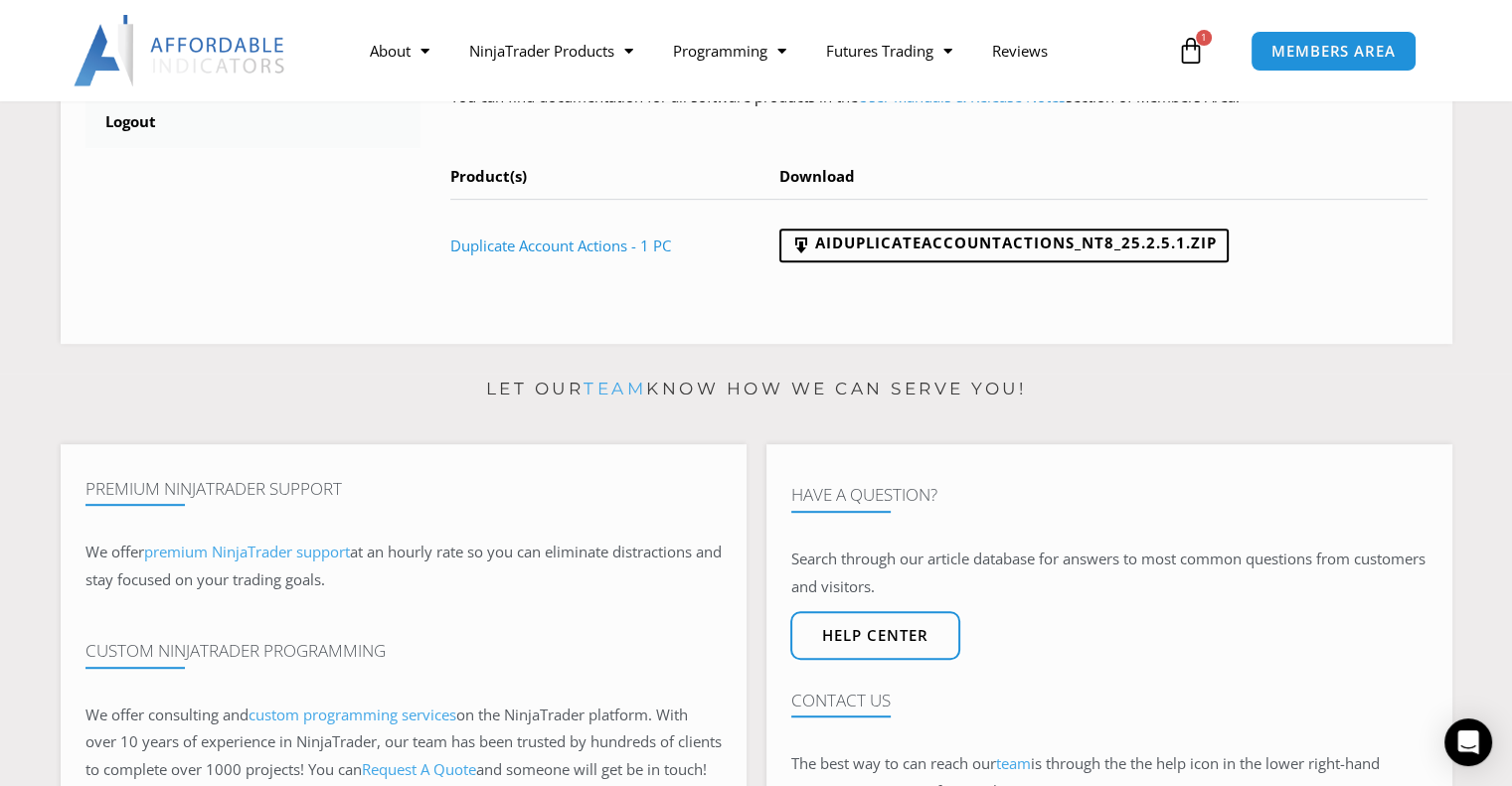 click at bounding box center [1497, 771] 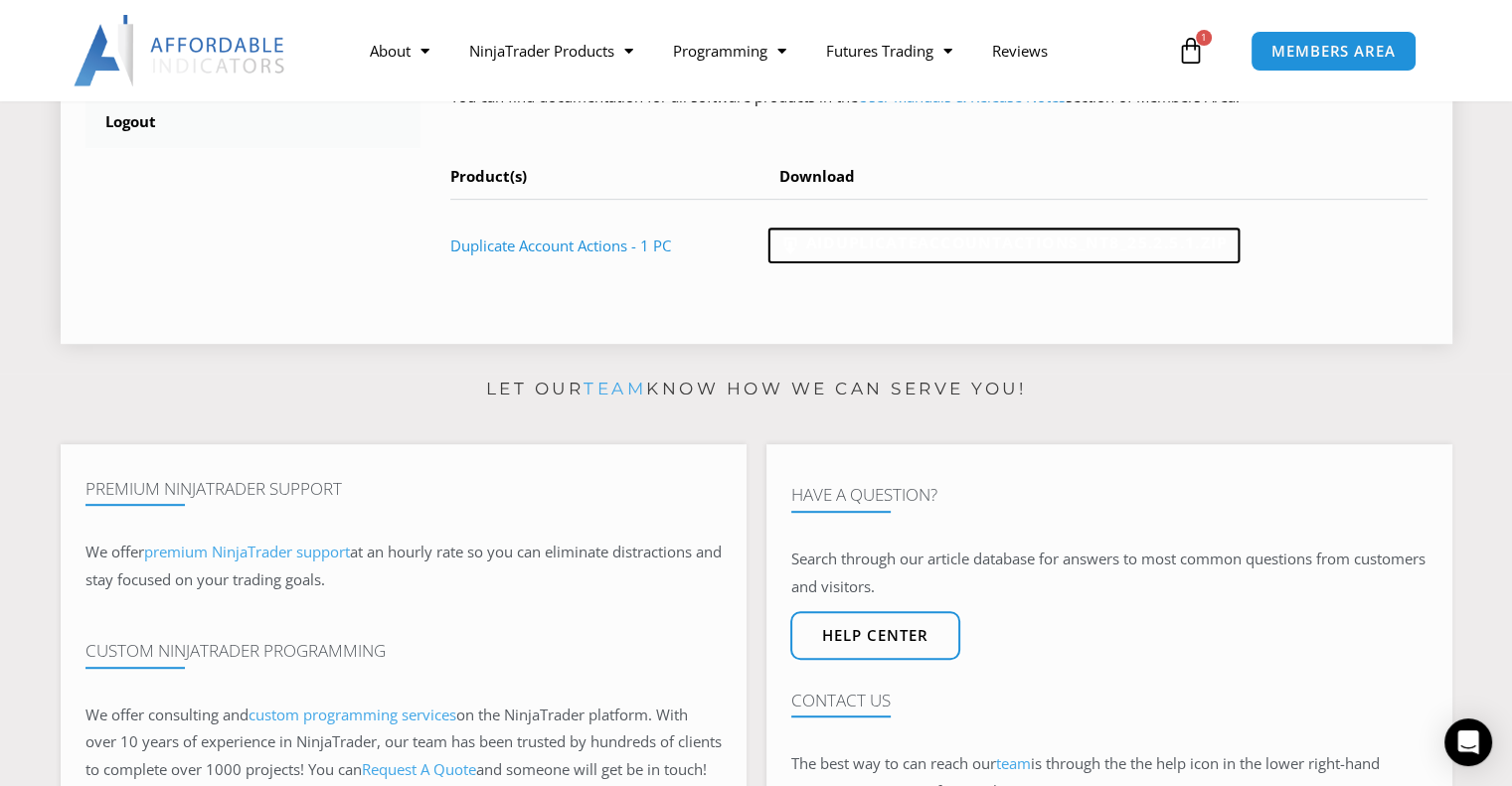 click on "AIDuplicateAccountActions_NT8_25.2.5.1.zip" at bounding box center [1003, 246] 